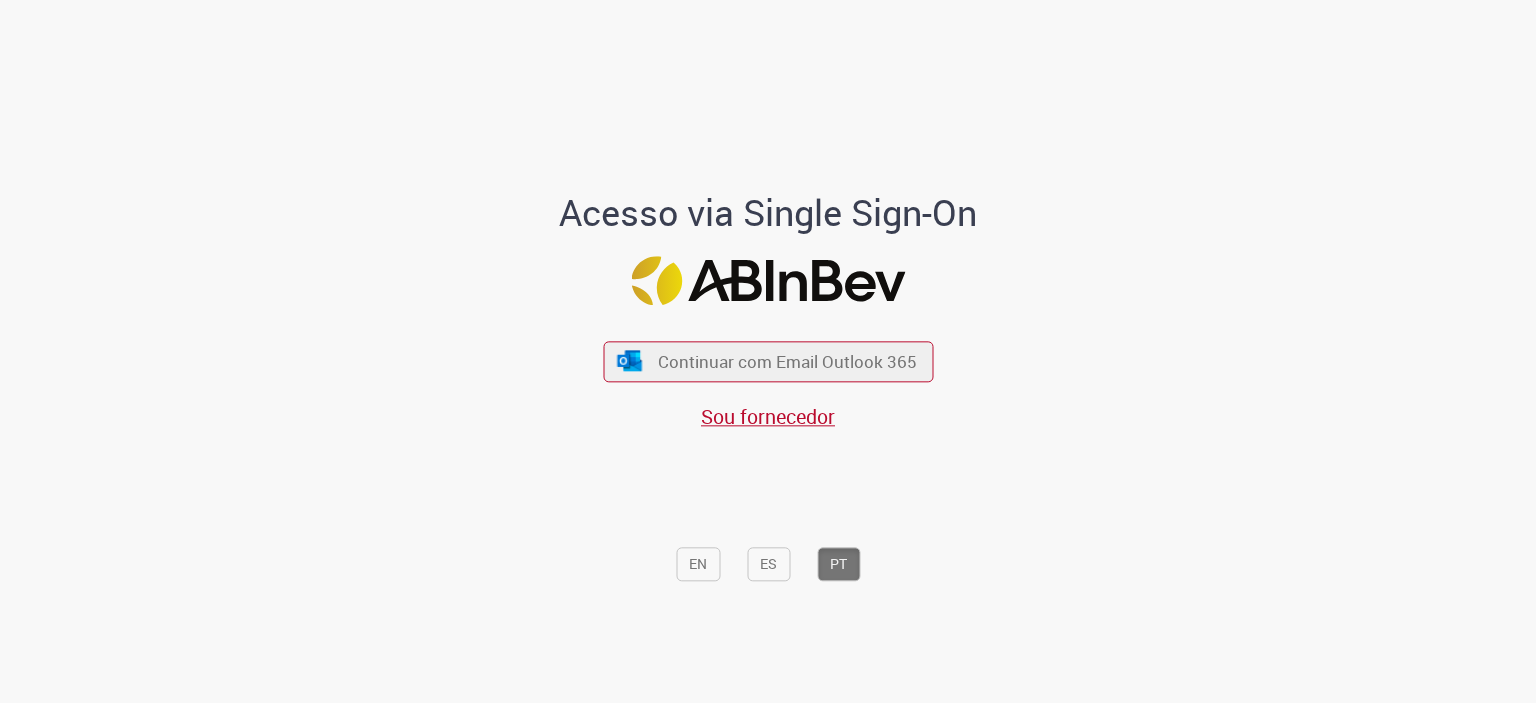 scroll, scrollTop: 0, scrollLeft: 0, axis: both 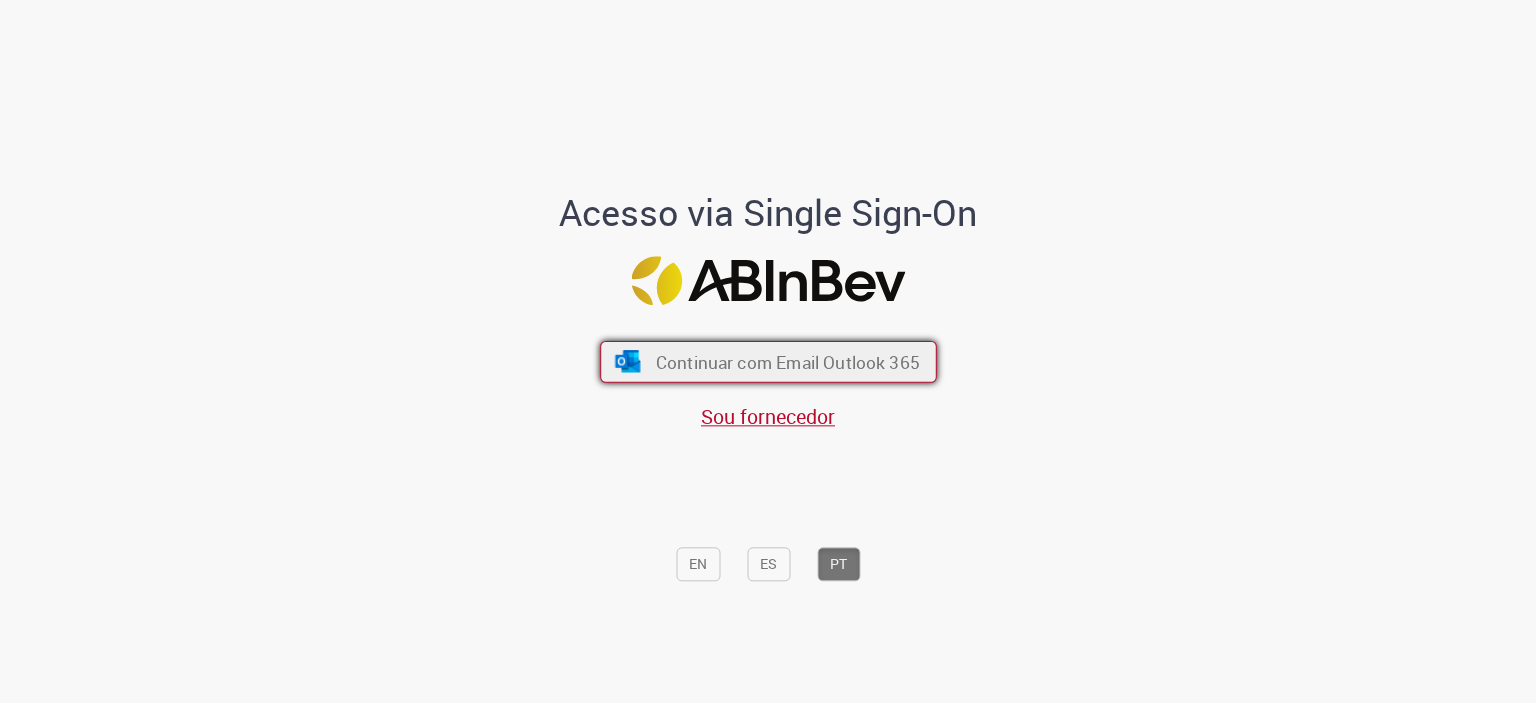 click on "Continuar com Email Outlook 365" at bounding box center [768, 361] 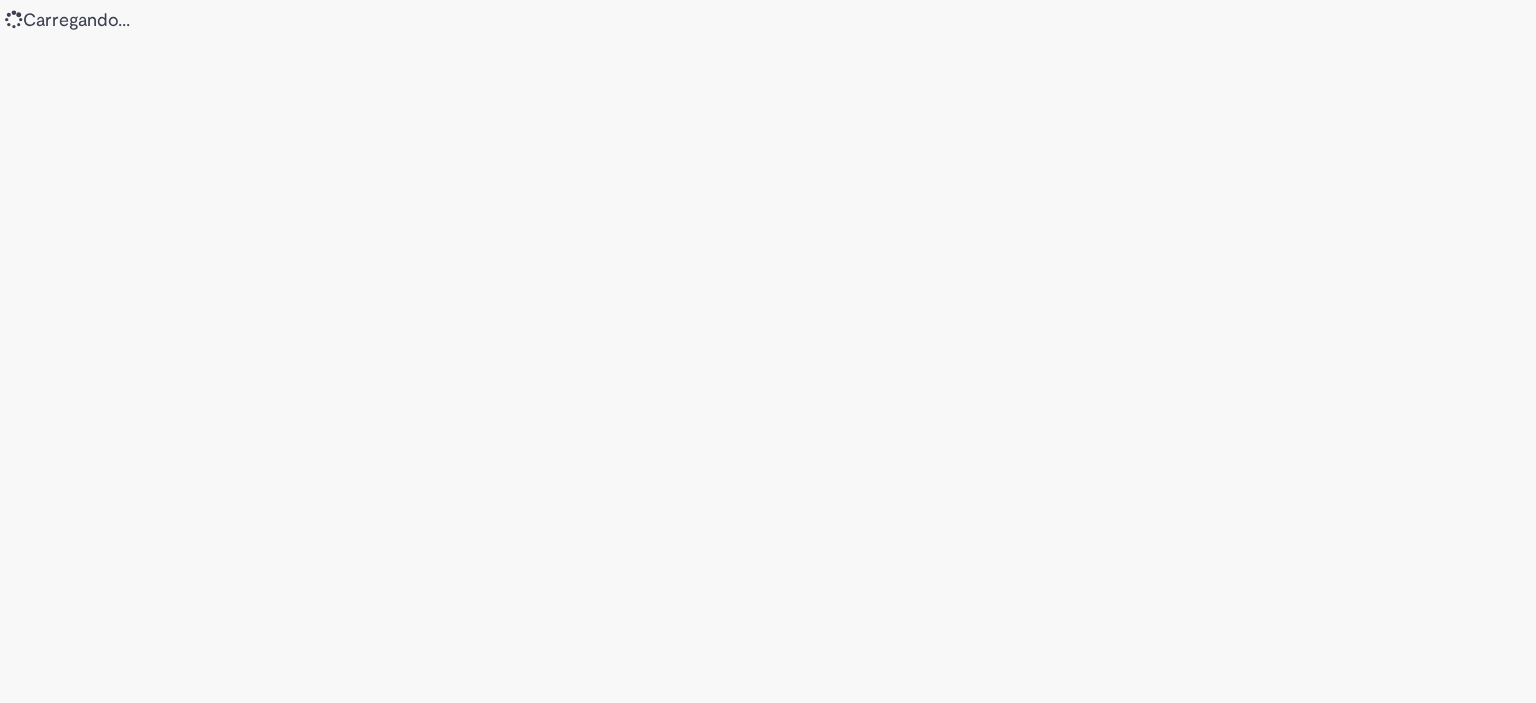 scroll, scrollTop: 0, scrollLeft: 0, axis: both 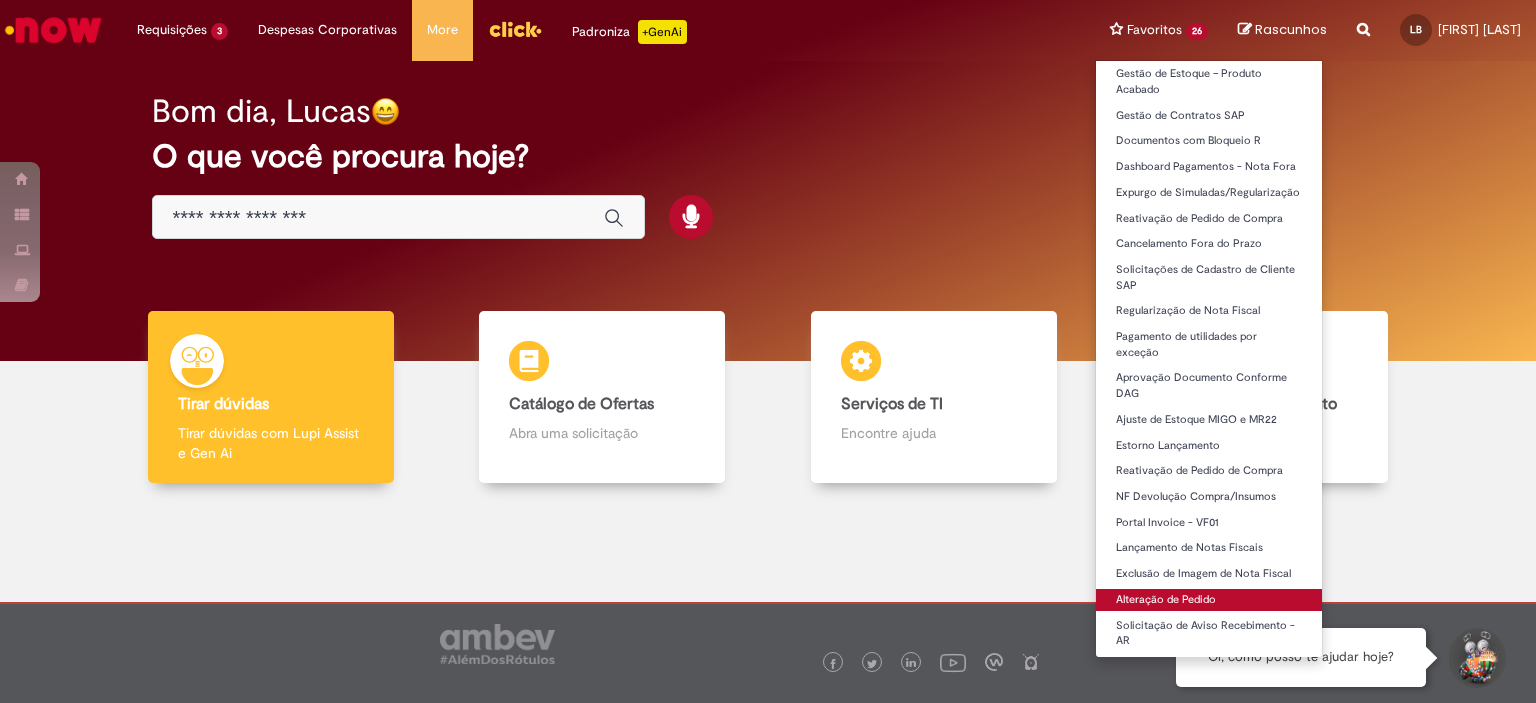 click on "Alteração de Pedido" at bounding box center [1209, 600] 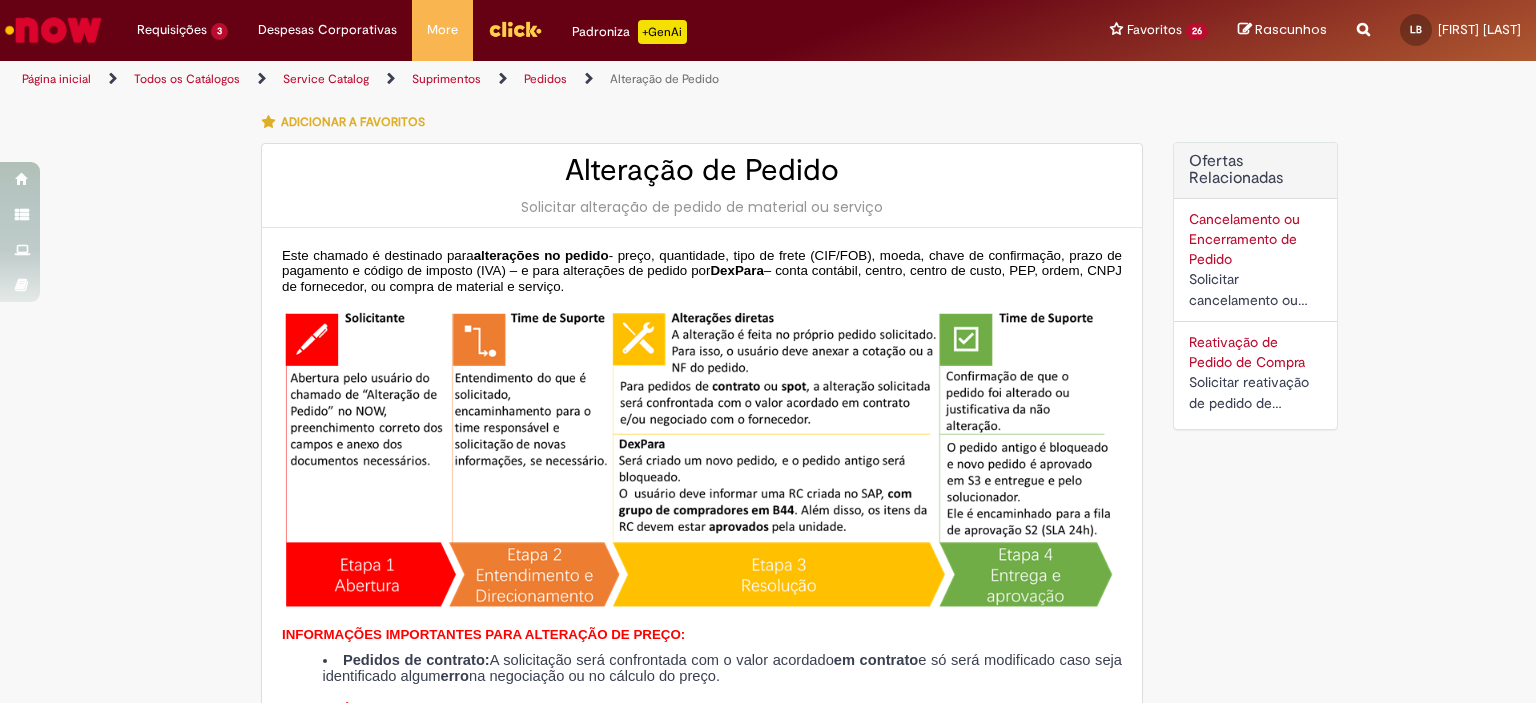 type on "********" 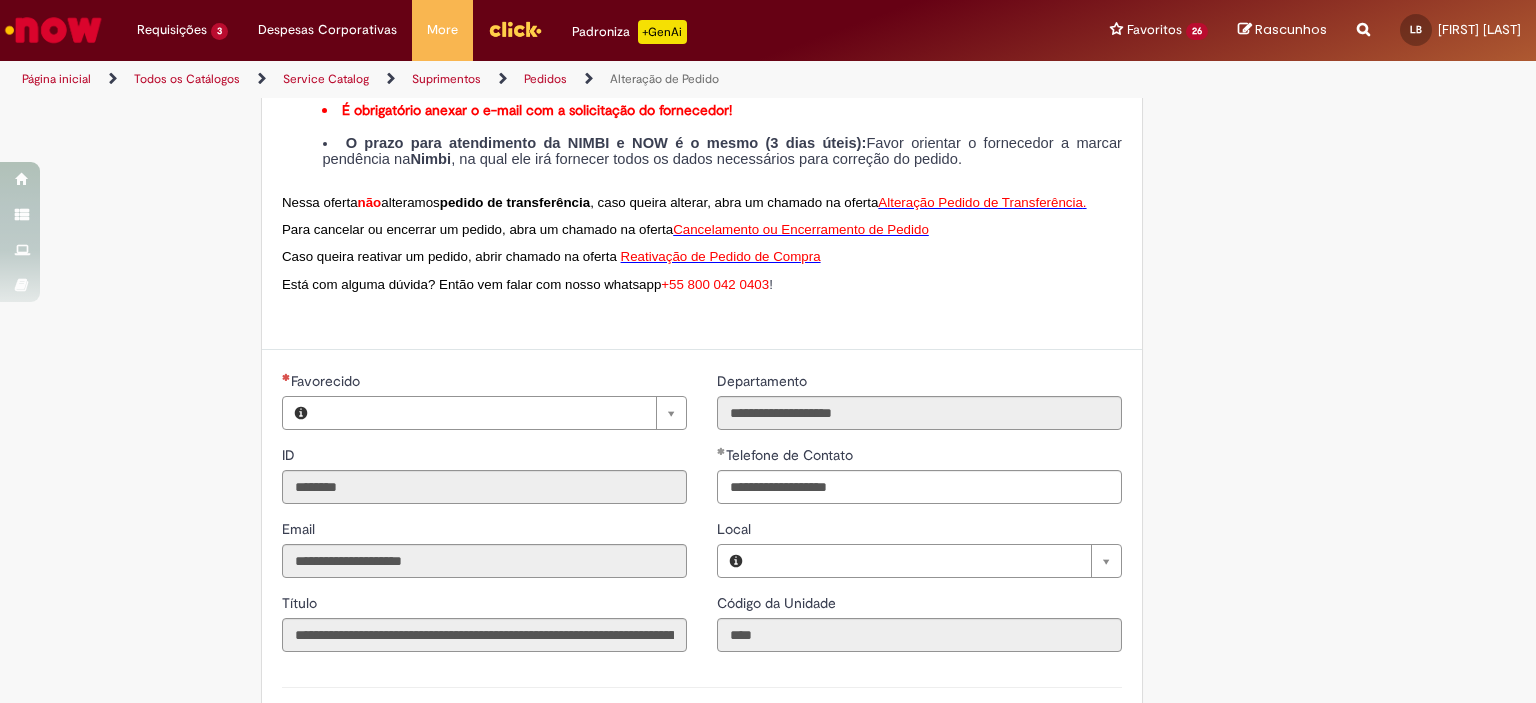 type on "**********" 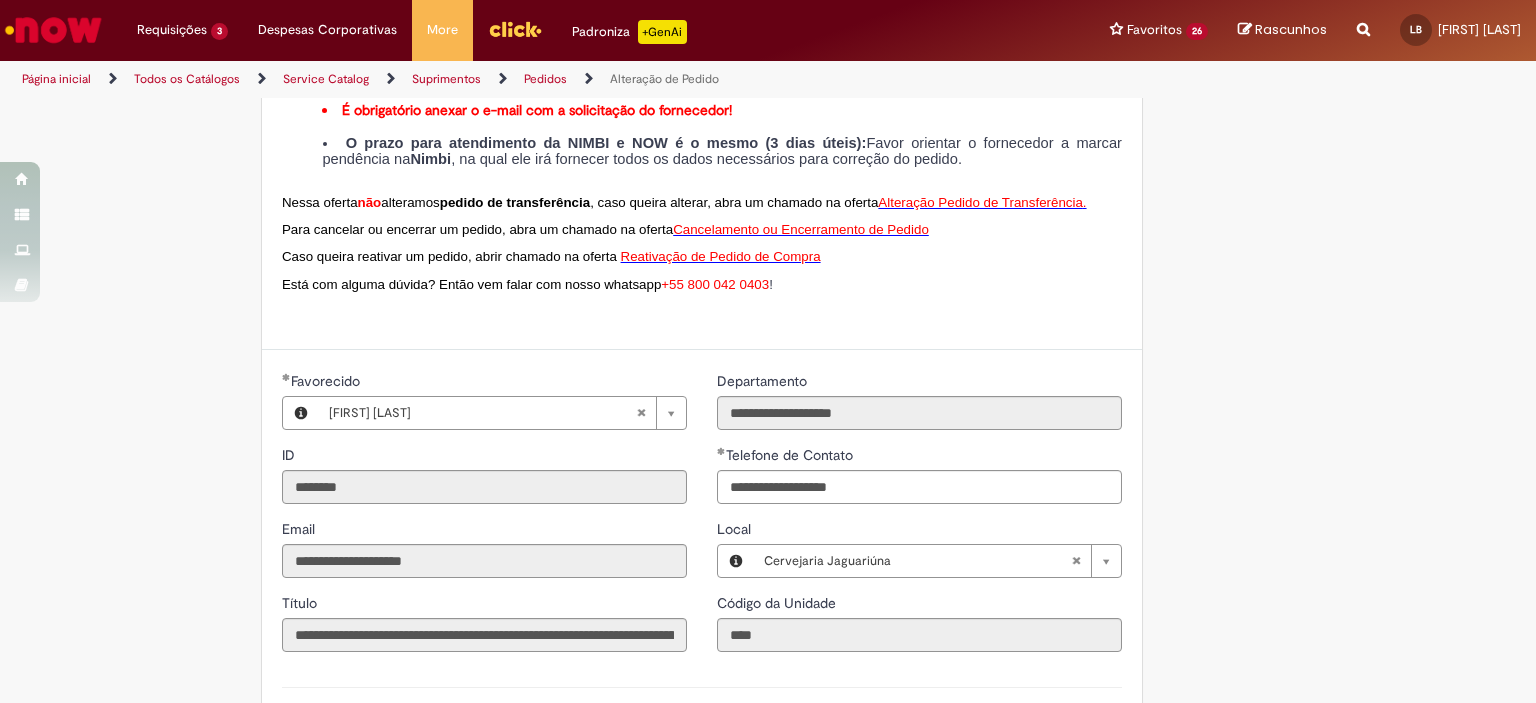 scroll, scrollTop: 1100, scrollLeft: 0, axis: vertical 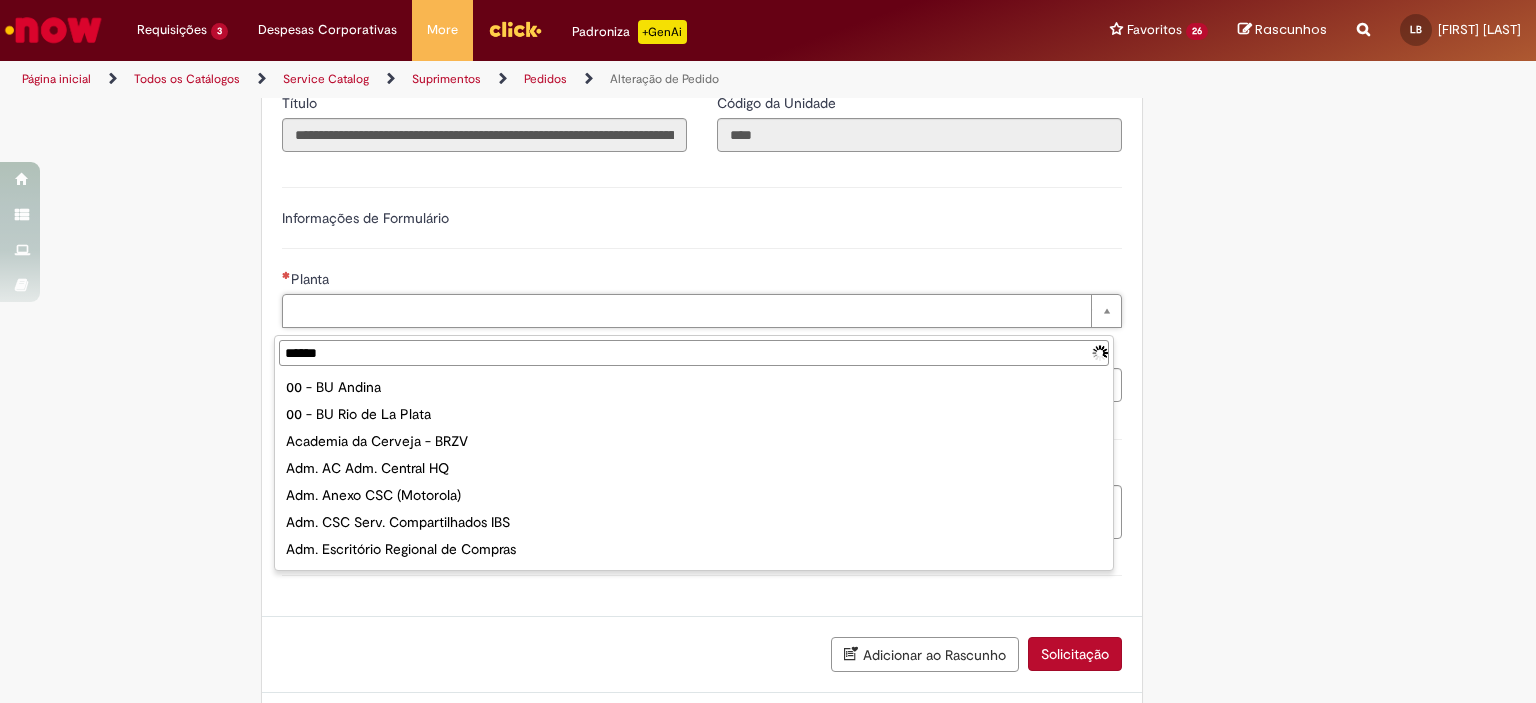 type on "*******" 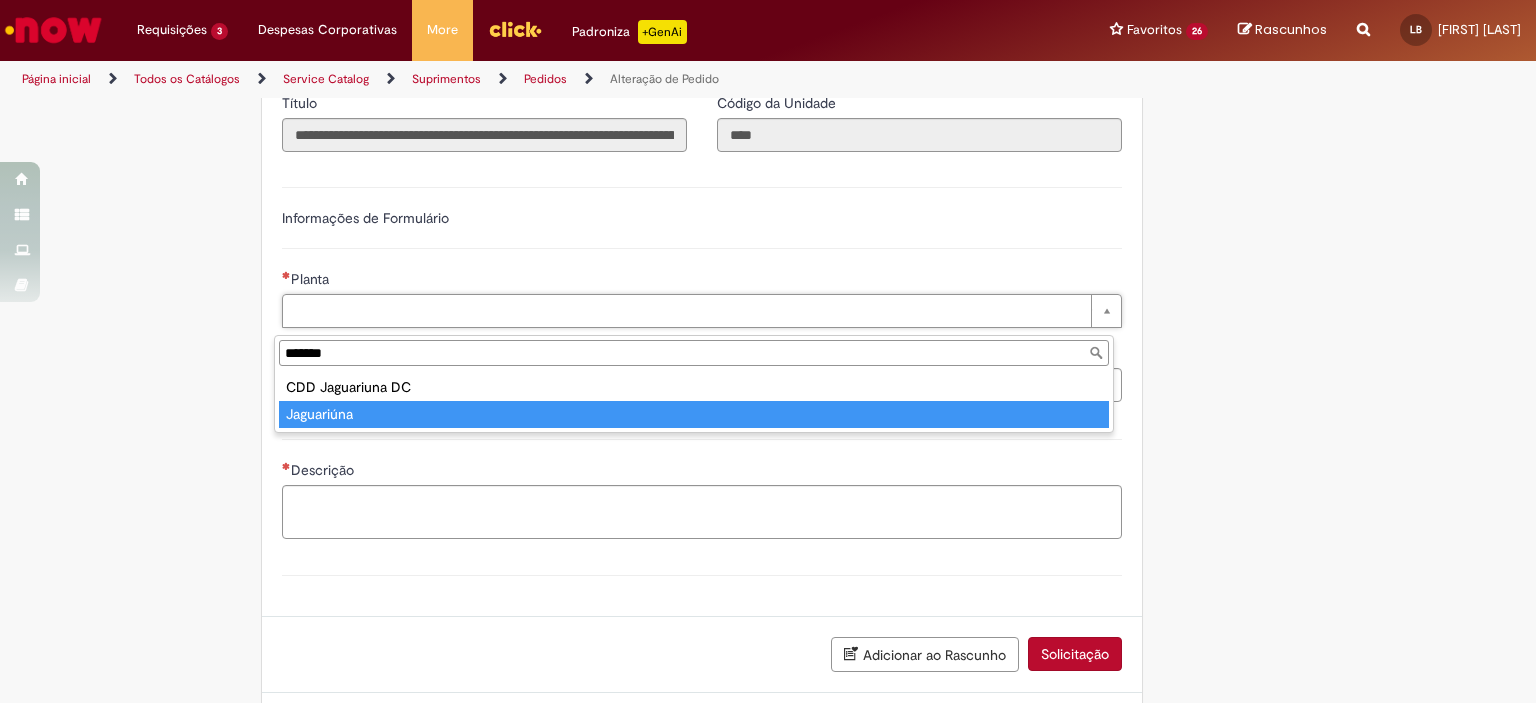 type on "**********" 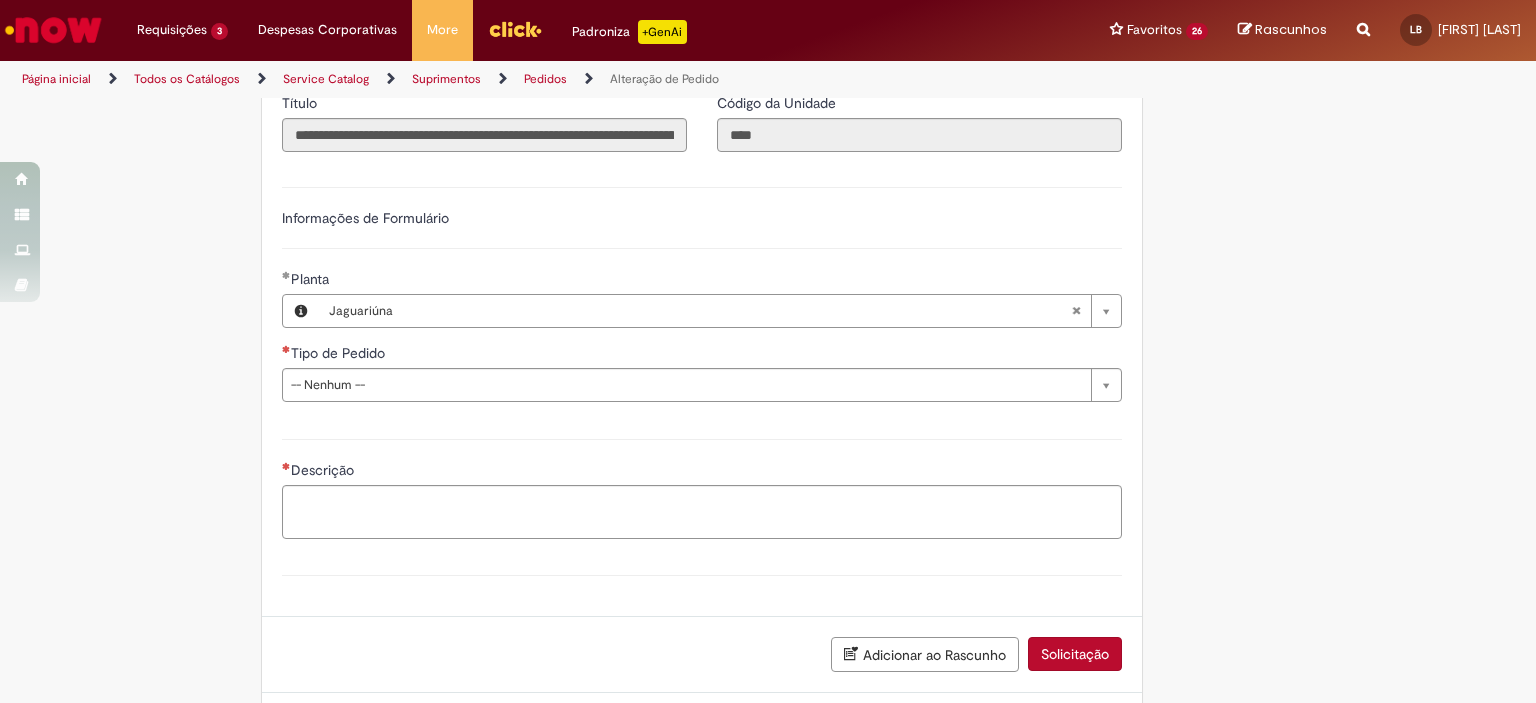 click on "Tire dúvidas com LupiAssist    +GenAI
Oi! Eu sou LupiAssist, uma Inteligência Artificial Generativa em constante aprendizado   Meu conteúdo é monitorado para trazer uma melhor experiência
Dúvidas comuns:
Só mais um instante, estou consultando nossas bases de conhecimento  e escrevendo a melhor resposta pra você!
Title
Lorem ipsum dolor sit amet    Fazer uma nova pergunta
Gerei esta resposta utilizando IA Generativa em conjunto com os nossos padrões. Em caso de divergência, os documentos oficiais prevalecerão.
Saiba mais em:
Ou ligue para:
E aí, te ajudei?
Sim, obrigado!" at bounding box center (768, -99) 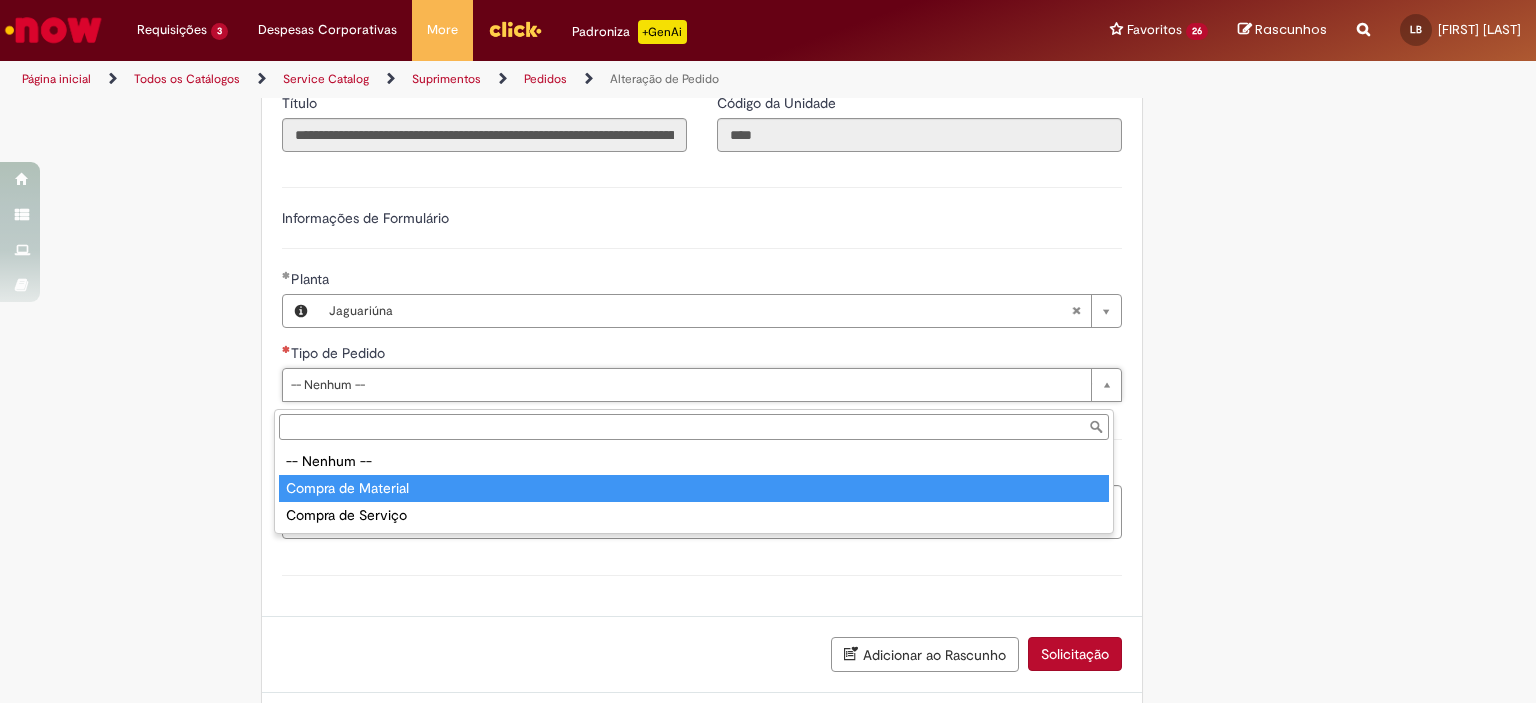 type on "**********" 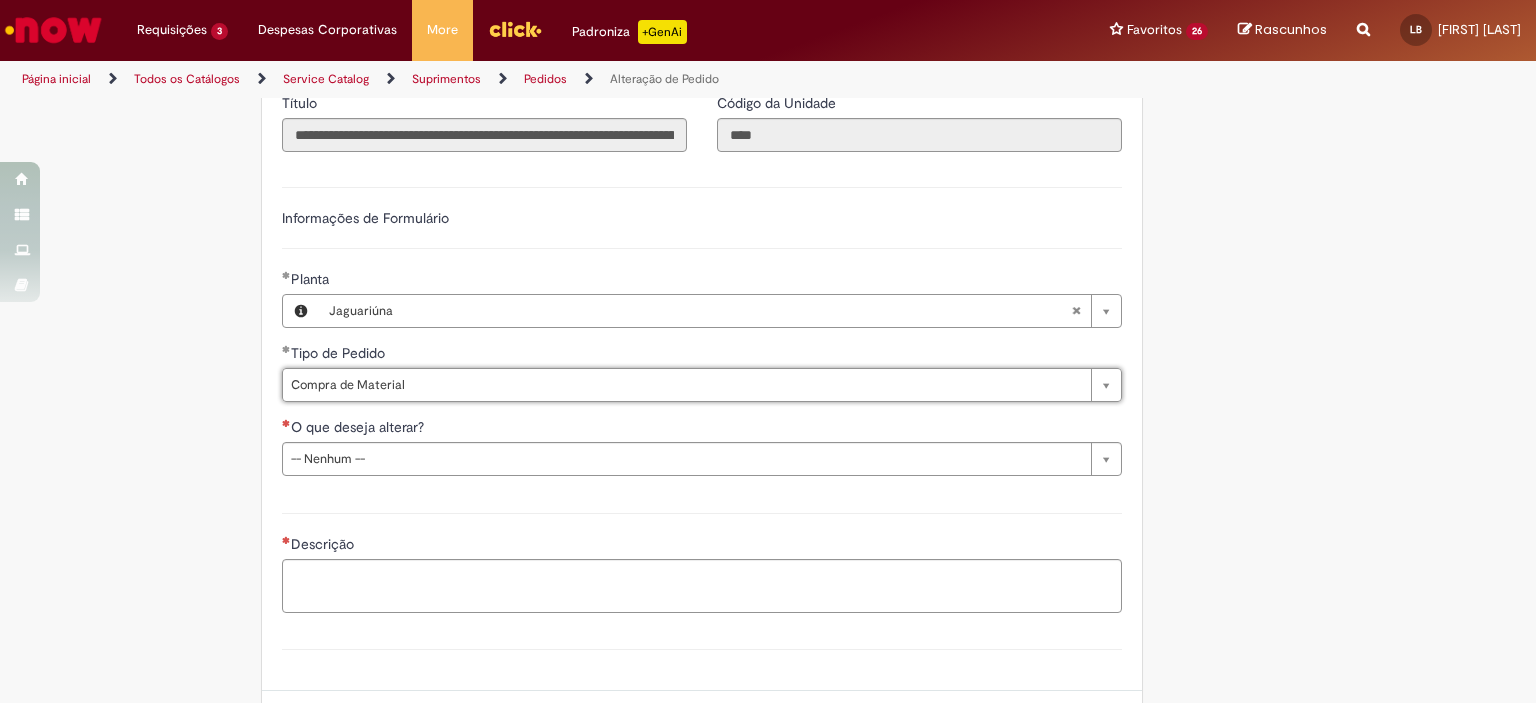 click on "Tire dúvidas com LupiAssist    +GenAI
Oi! Eu sou LupiAssist, uma Inteligência Artificial Generativa em constante aprendizado   Meu conteúdo é monitorado para trazer uma melhor experiência
Dúvidas comuns:
Só mais um instante, estou consultando nossas bases de conhecimento  e escrevendo a melhor resposta pra você!
Title
Lorem ipsum dolor sit amet    Fazer uma nova pergunta
Gerei esta resposta utilizando IA Generativa em conjunto com os nossos padrões. Em caso de divergência, os documentos oficiais prevalecerão.
Saiba mais em:
Ou ligue para:
E aí, te ajudei?
Sim, obrigado!" at bounding box center [768, -62] 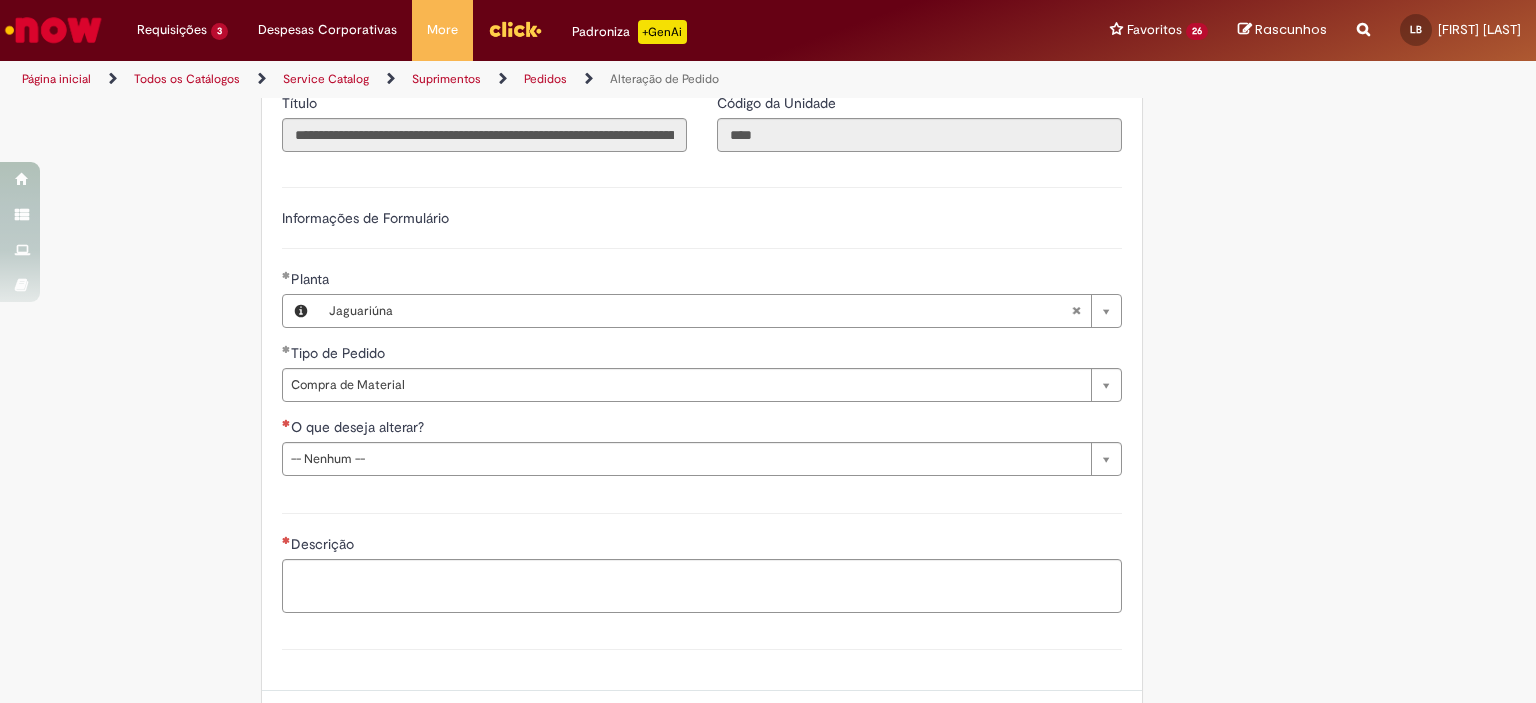 scroll, scrollTop: 1281, scrollLeft: 0, axis: vertical 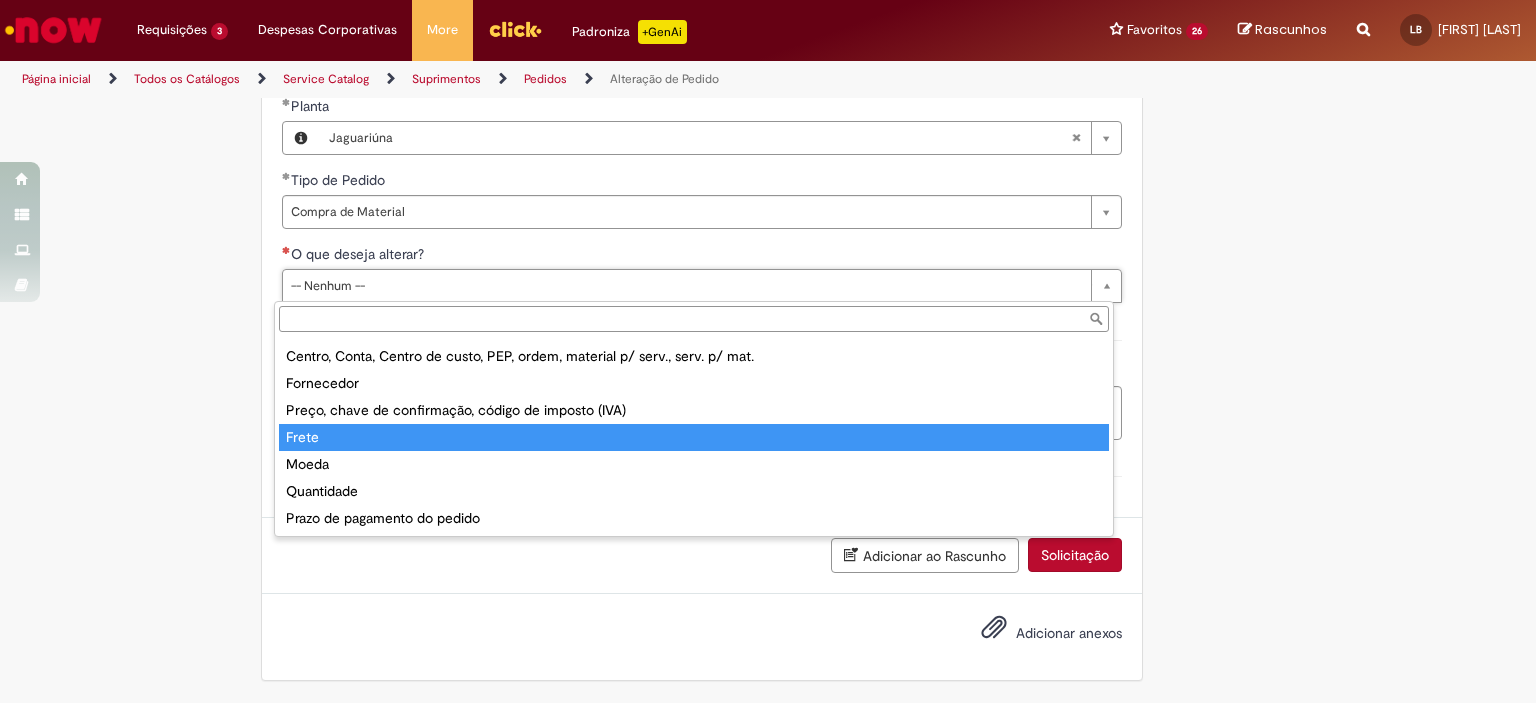 type on "*****" 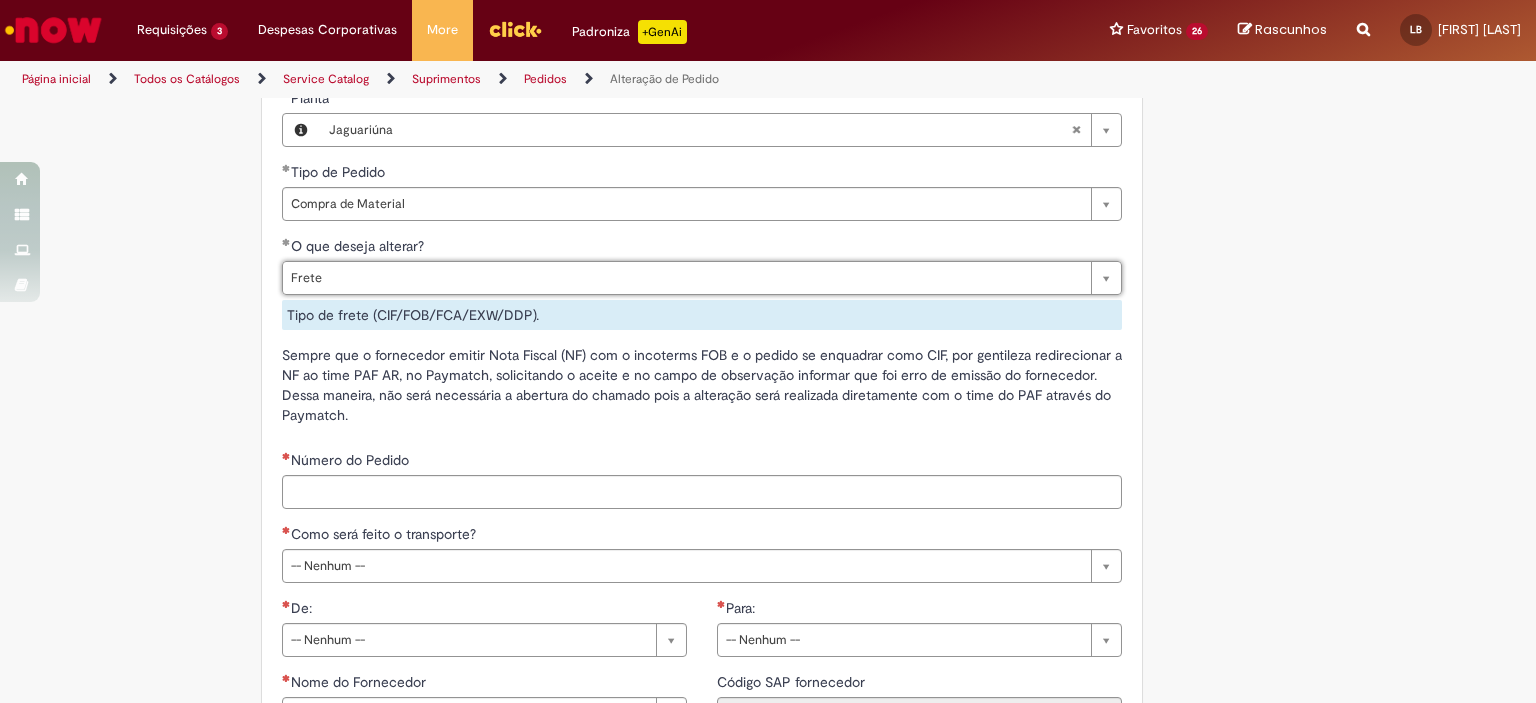 click on "Adicionar a Favoritos
Alteração de Pedido
Solicitar alteração de pedido de material ou serviço
Este chamado é destinado para  alterações no pedido  - preço, quantidade, tipo de frete (CIF/FOB), moeda, chave de confirmação, prazo de pagamento e código de imposto (IVA) – e para alterações de pedido por  DexPara  – conta contábil, centro, centro de custo, PEP, ordem, CNPJ de fornecedor, ou compra de material e serviço.
INFORMAÇÕES IMPORTANTES PARA ALTERAÇÃO DE PREÇO:
Pedidos de contrato:  A solicitação será confrontada com o valor acordado  em contrato  e só será modificado caso seja identificado algum  erro  na negociação ou no cálculo do preço.
É obrigatório anexar o e-mail com a solicitação do fornecedor!
O prazo para atendimento da NIMBI e NOW é o mesmo (3 dias úteis):  Favor orientar o fornecedor a marcar pendência na  Nimbi" at bounding box center (670, 68) 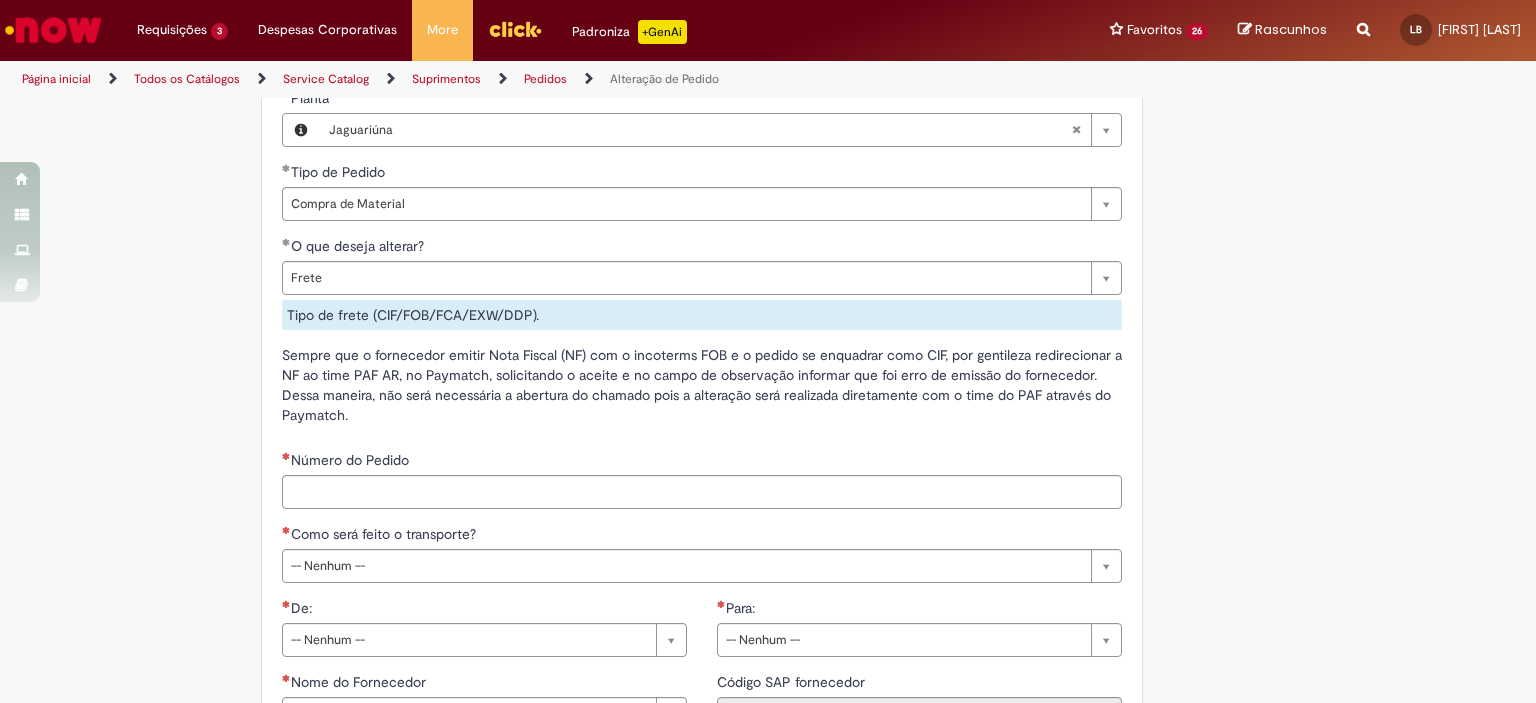 scroll, scrollTop: 1581, scrollLeft: 0, axis: vertical 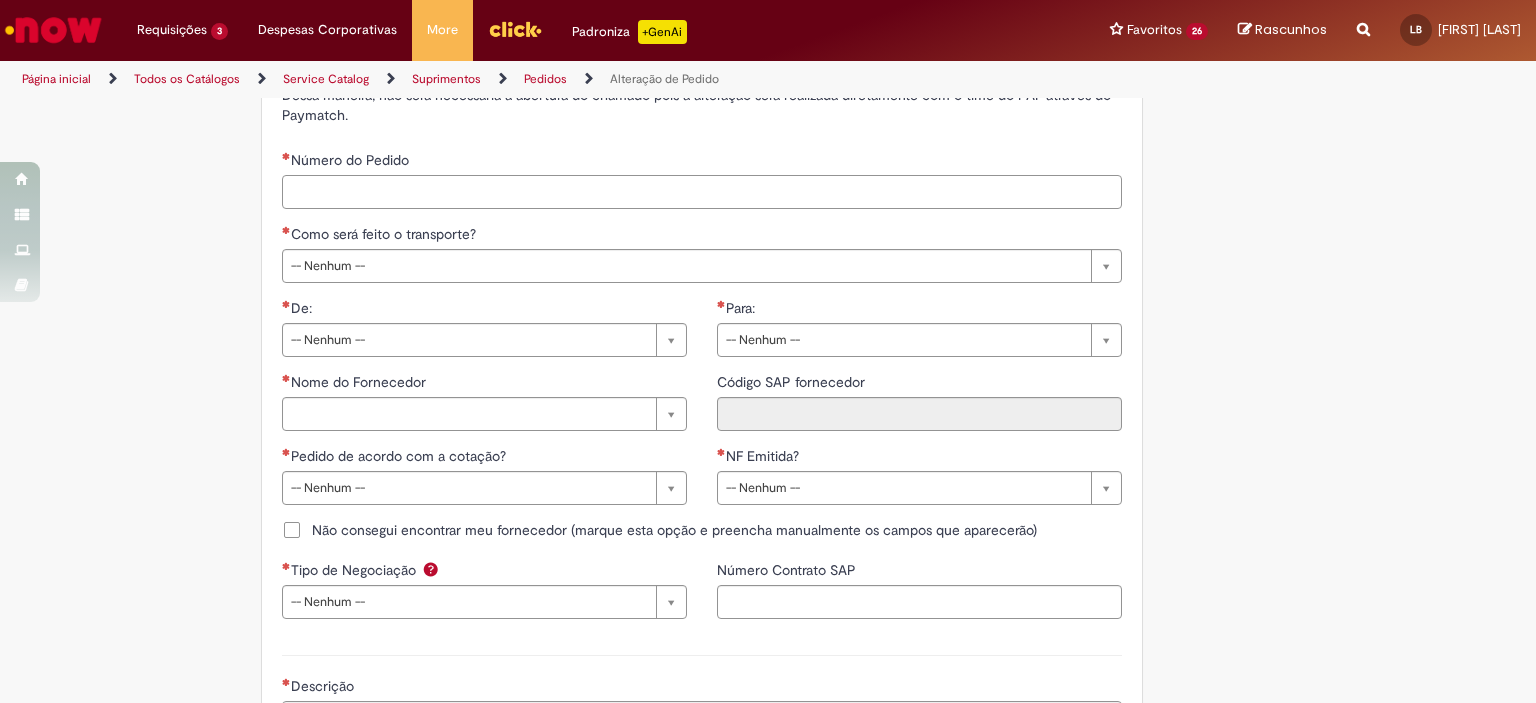 click on "Número do Pedido" at bounding box center [702, 192] 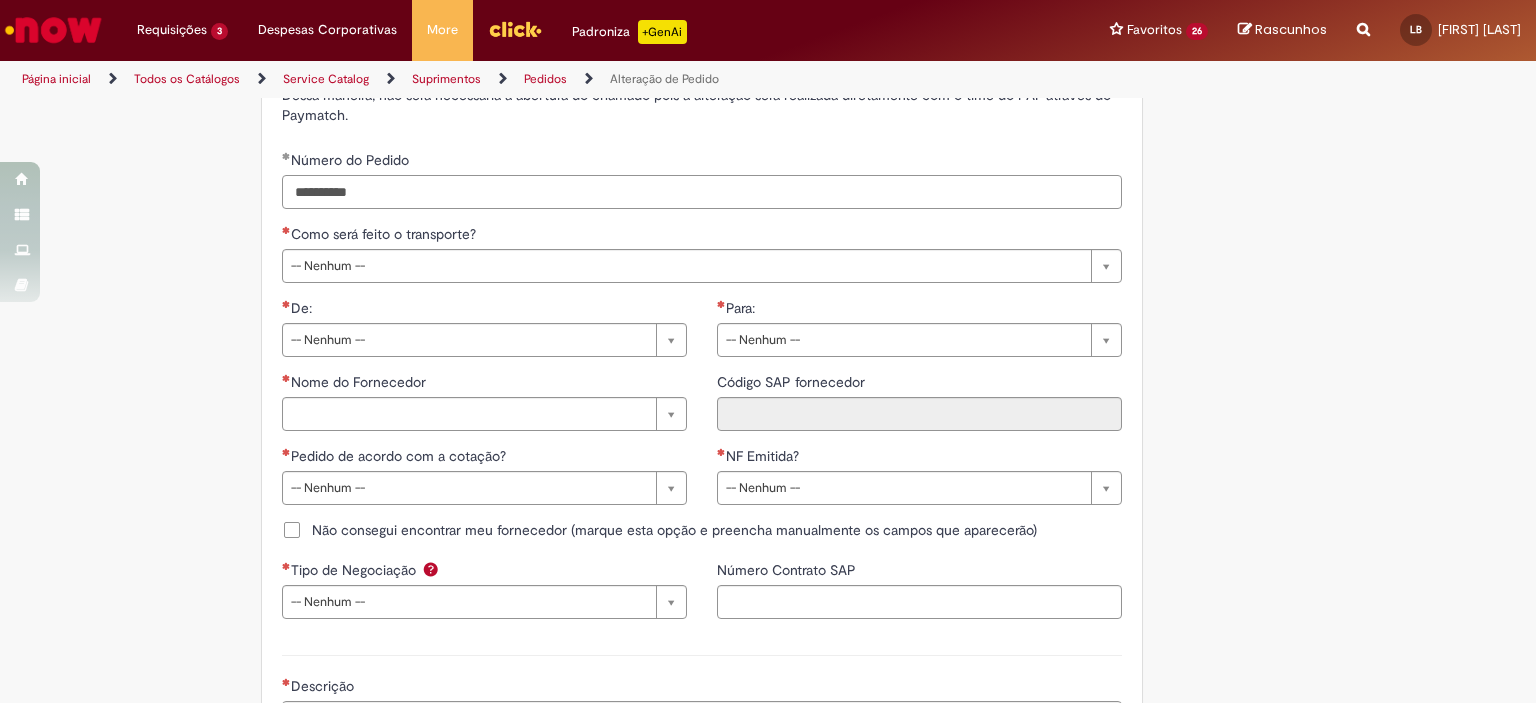 type on "**********" 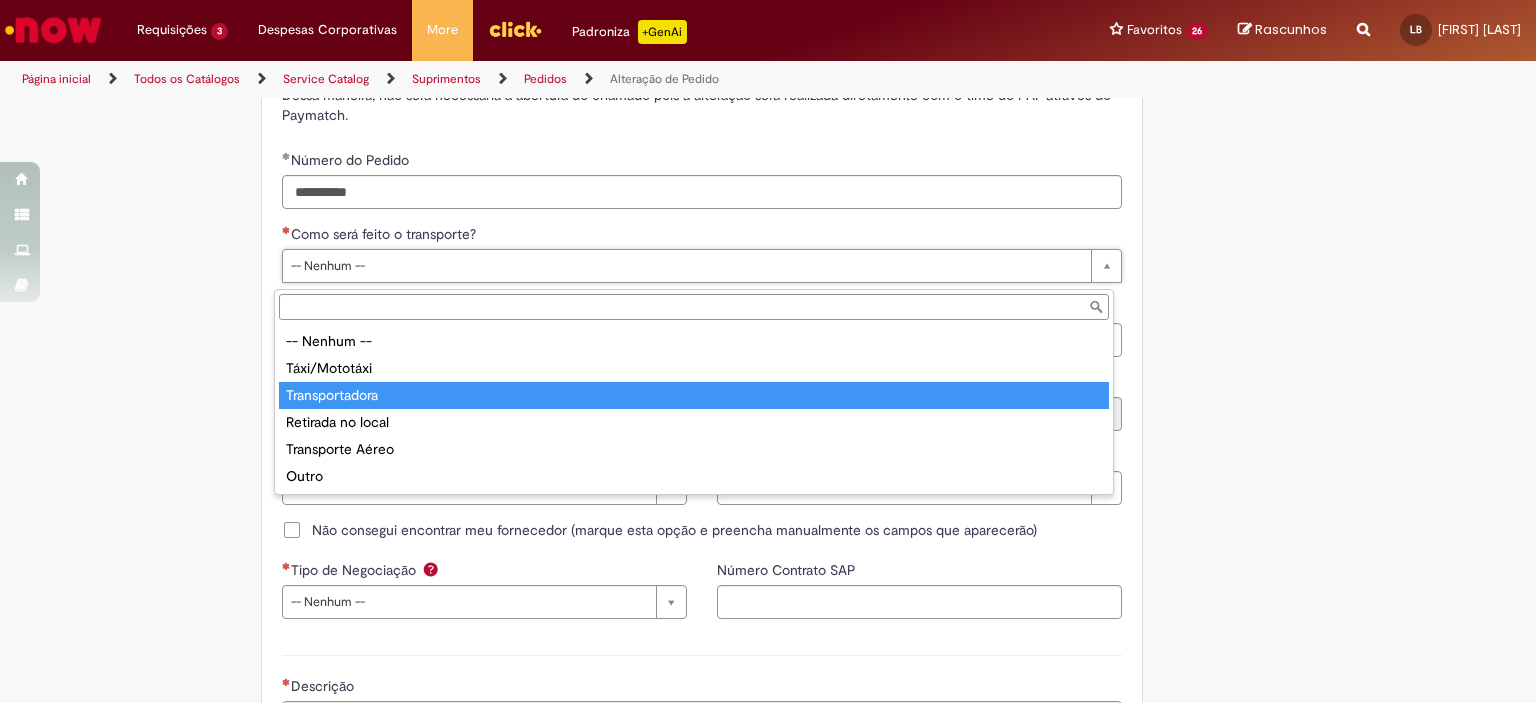 type on "**********" 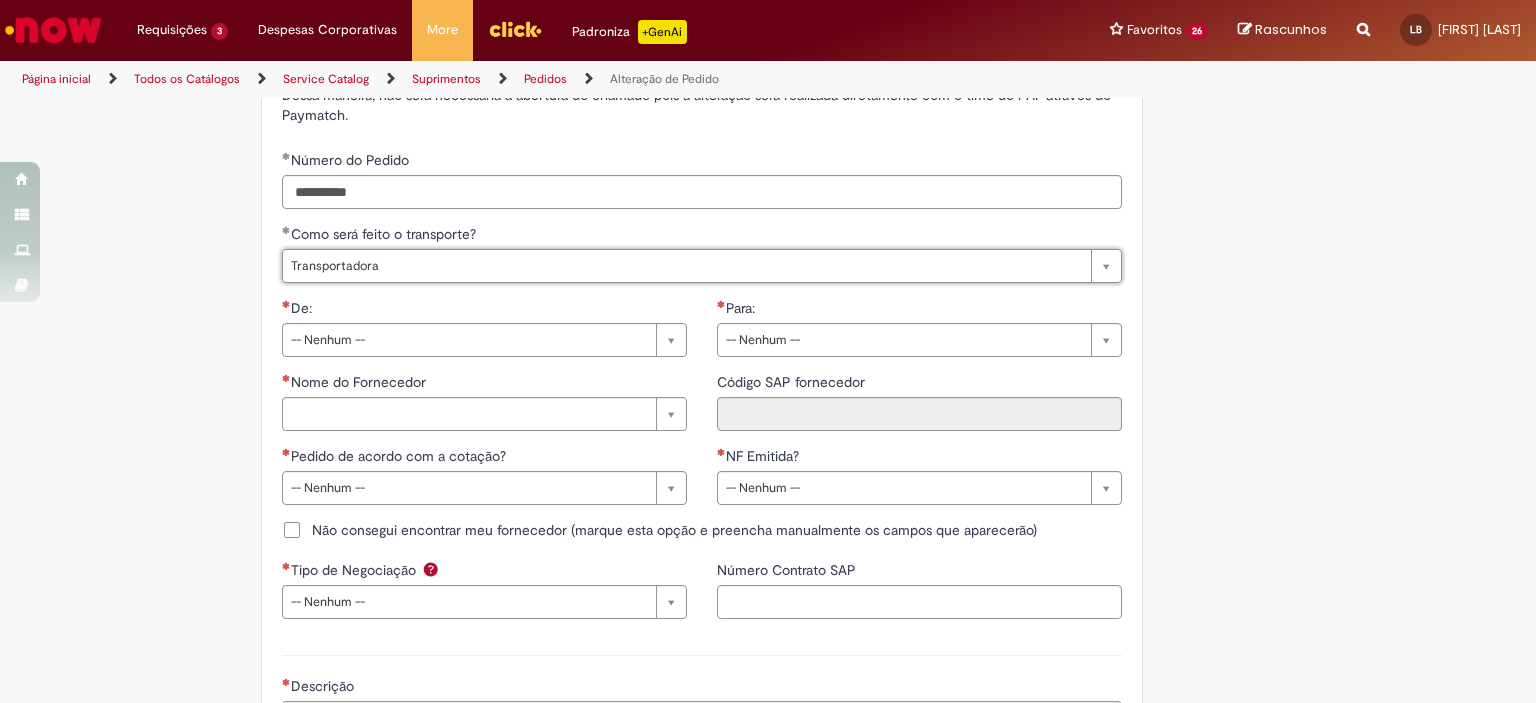click on "Tire dúvidas com LupiAssist    +GenAI
Oi! Eu sou LupiAssist, uma Inteligência Artificial Generativa em constante aprendizado   Meu conteúdo é monitorado para trazer uma melhor experiência
Dúvidas comuns:
Só mais um instante, estou consultando nossas bases de conhecimento  e escrevendo a melhor resposta pra você!
Title
Lorem ipsum dolor sit amet    Fazer uma nova pergunta
Gerei esta resposta utilizando IA Generativa em conjunto com os nossos padrões. Em caso de divergência, os documentos oficiais prevalecerão.
Saiba mais em:
Ou ligue para:
E aí, te ajudei?
Sim, obrigado!" at bounding box center (768, -232) 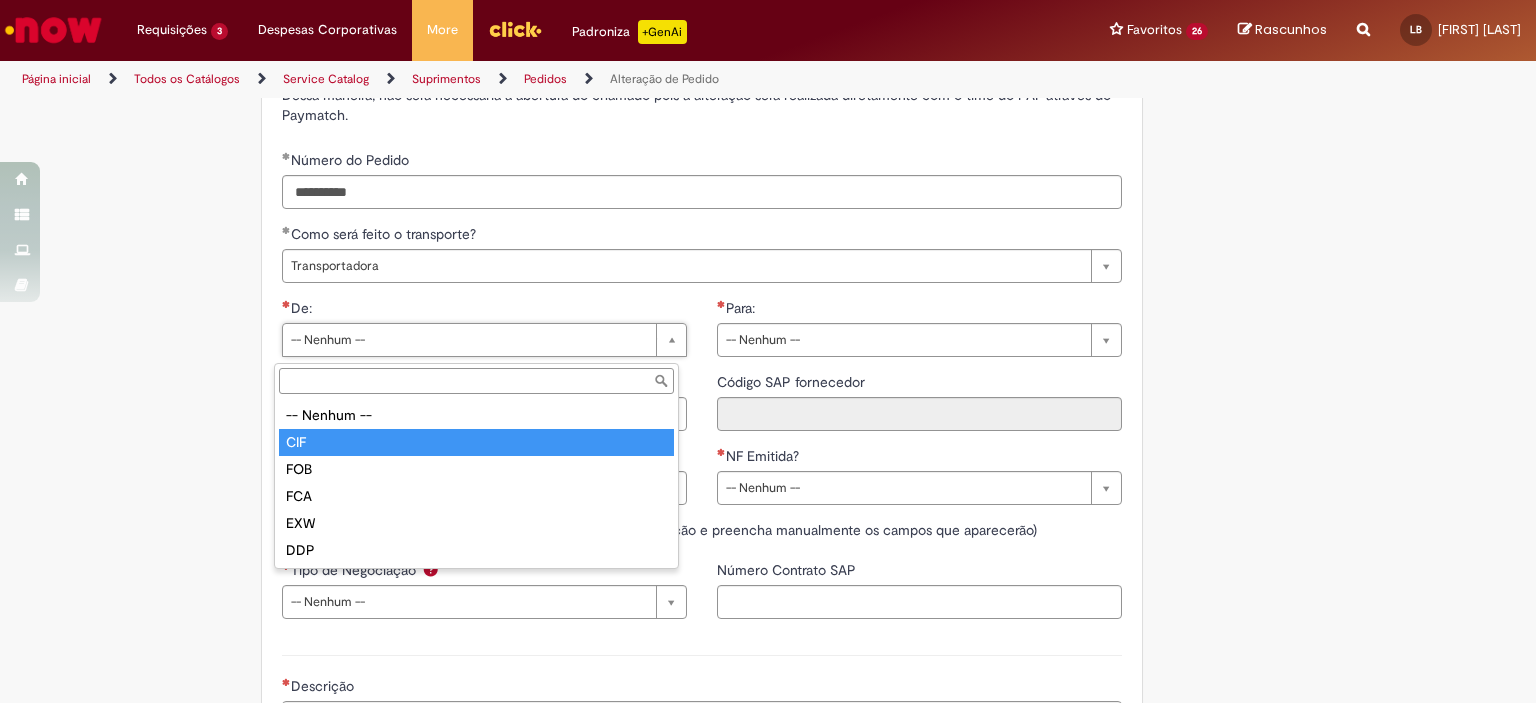 type on "***" 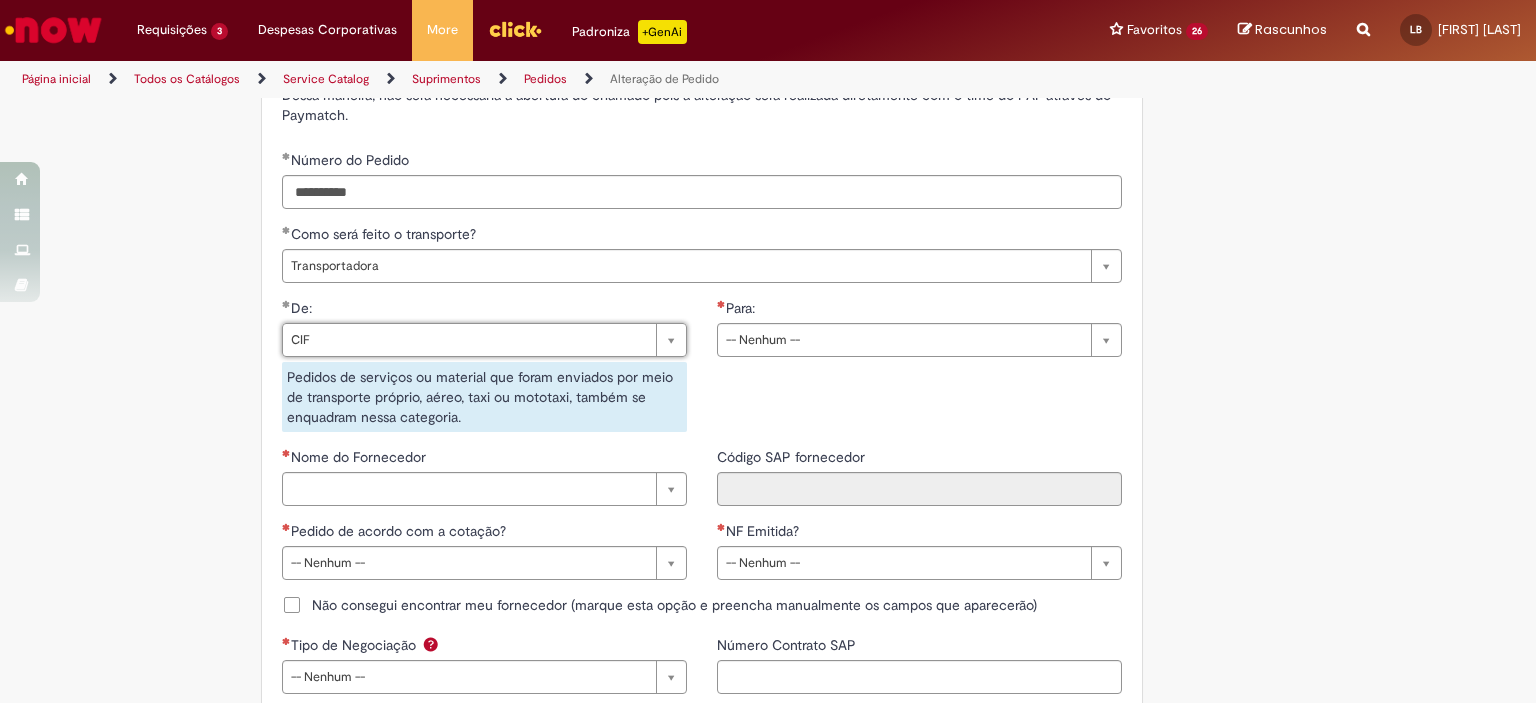 drag, startPoint x: 746, startPoint y: 351, endPoint x: 752, endPoint y: 387, distance: 36.496574 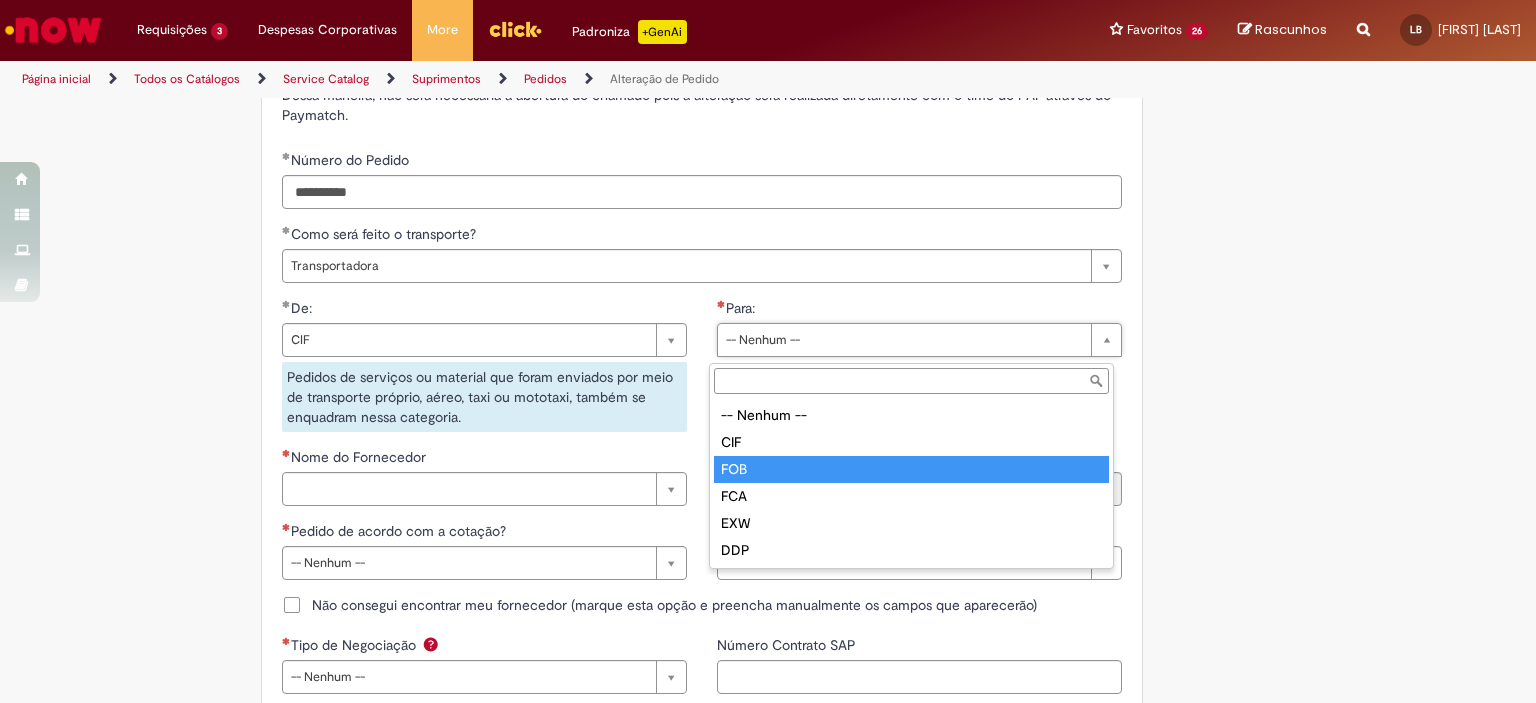 type on "***" 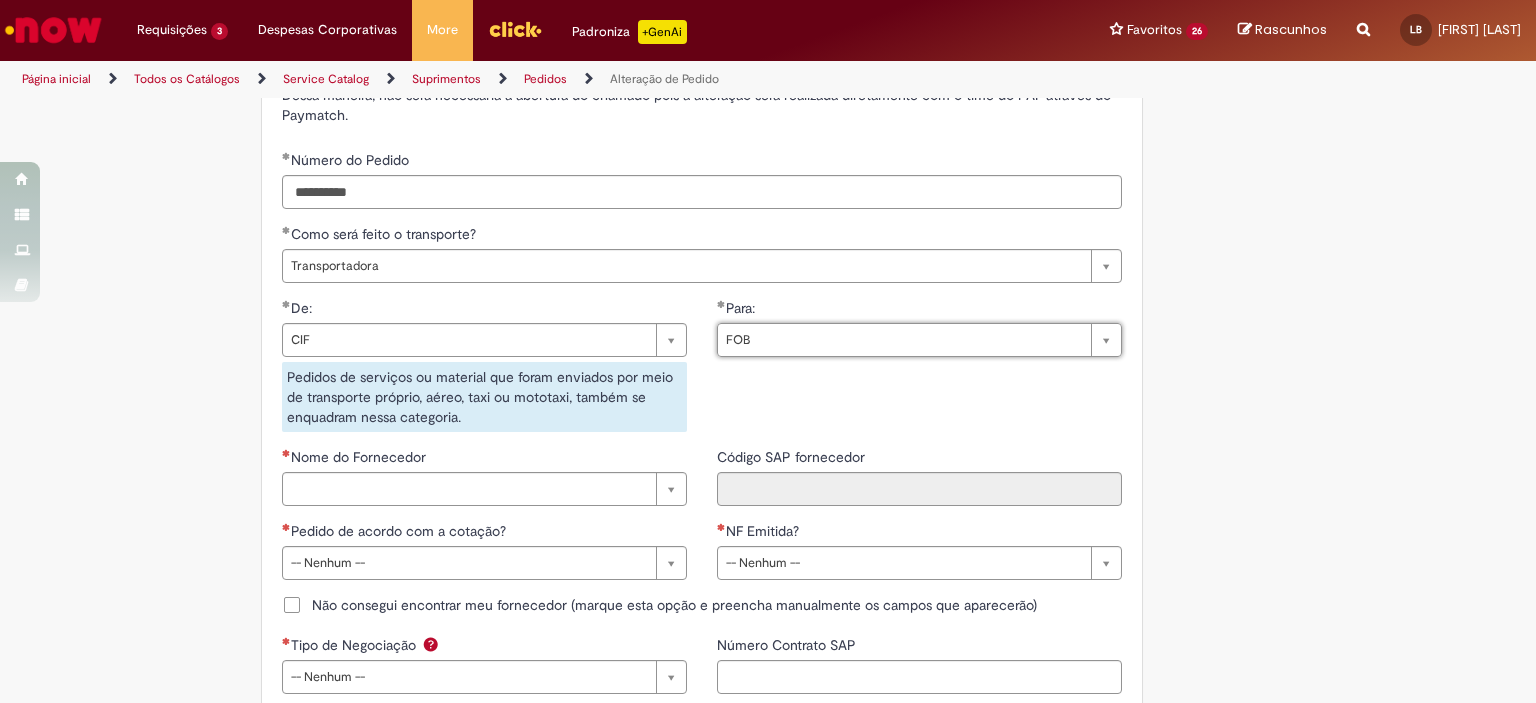 click on "Tire dúvidas com LupiAssist    +GenAI
Oi! Eu sou LupiAssist, uma Inteligência Artificial Generativa em constante aprendizado   Meu conteúdo é monitorado para trazer uma melhor experiência
Dúvidas comuns:
Só mais um instante, estou consultando nossas bases de conhecimento  e escrevendo a melhor resposta pra você!
Title
Lorem ipsum dolor sit amet    Fazer uma nova pergunta
Gerei esta resposta utilizando IA Generativa em conjunto com os nossos padrões. Em caso de divergência, os documentos oficiais prevalecerão.
Saiba mais em:
Ou ligue para:
E aí, te ajudei?
Sim, obrigado!" at bounding box center [768, -194] 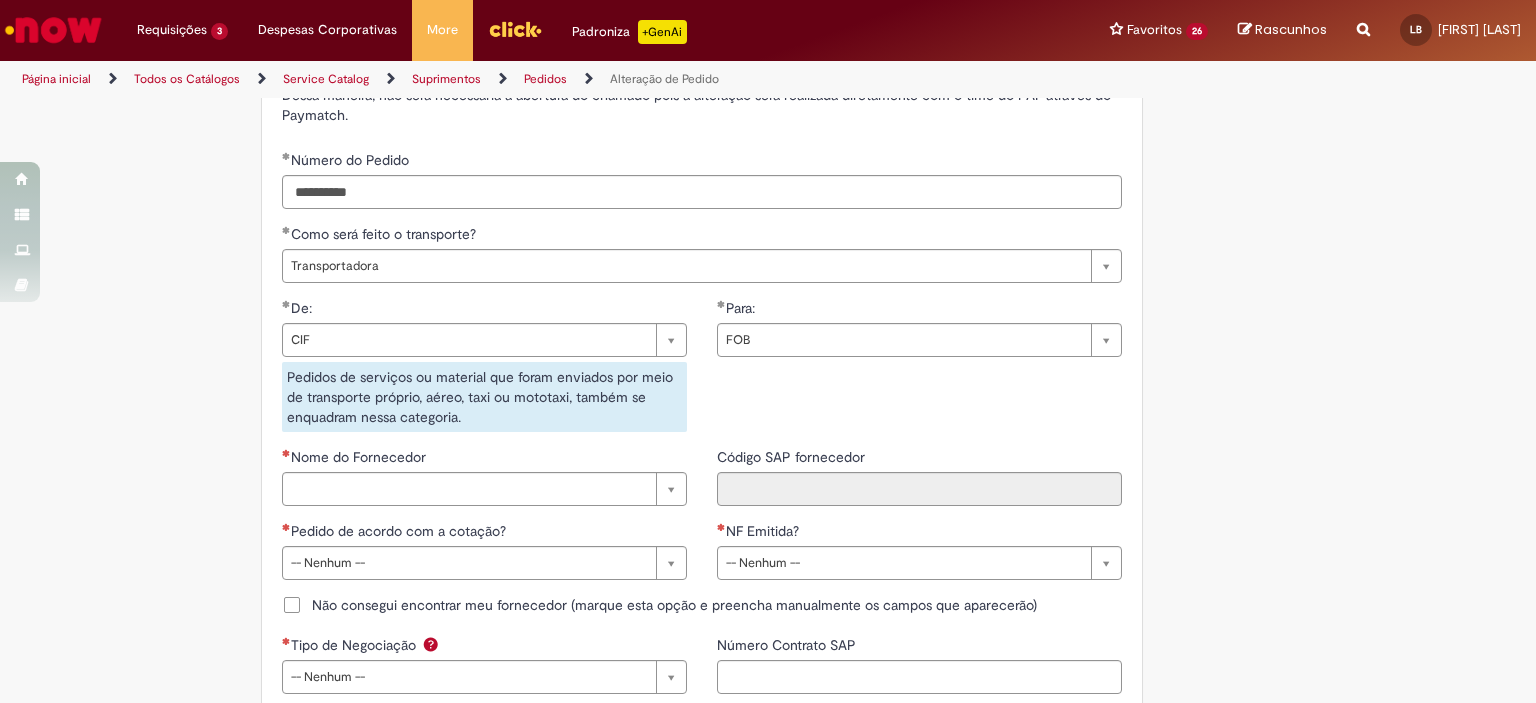 scroll, scrollTop: 1781, scrollLeft: 0, axis: vertical 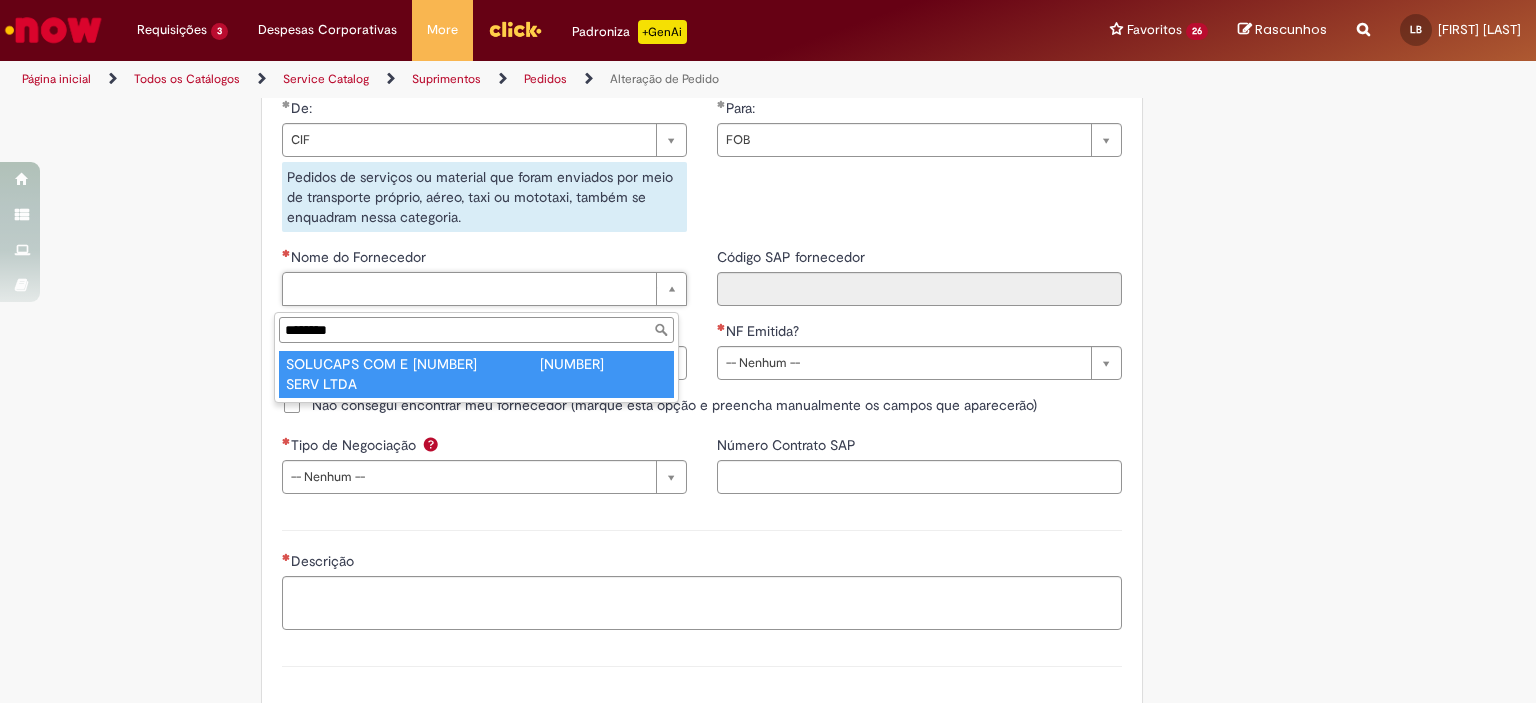 type on "********" 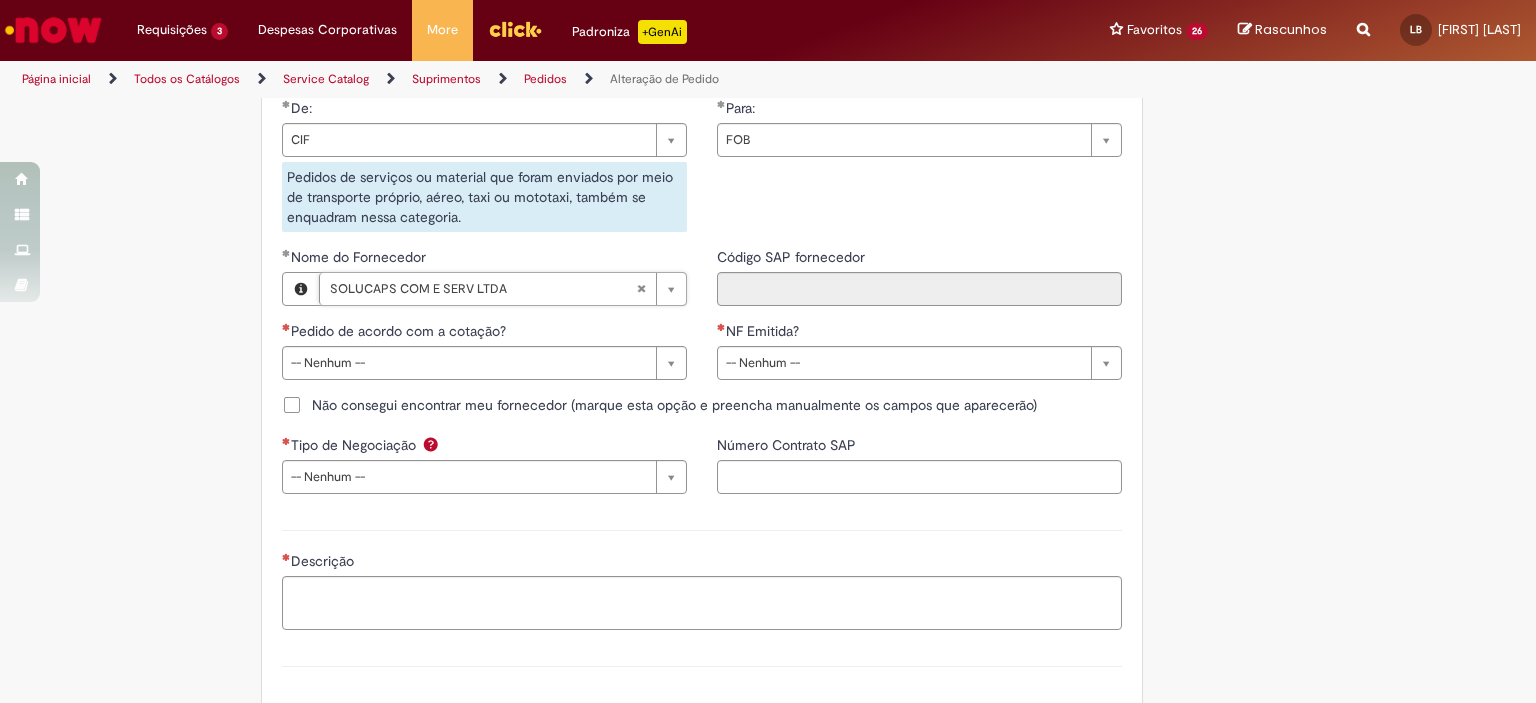 type on "******" 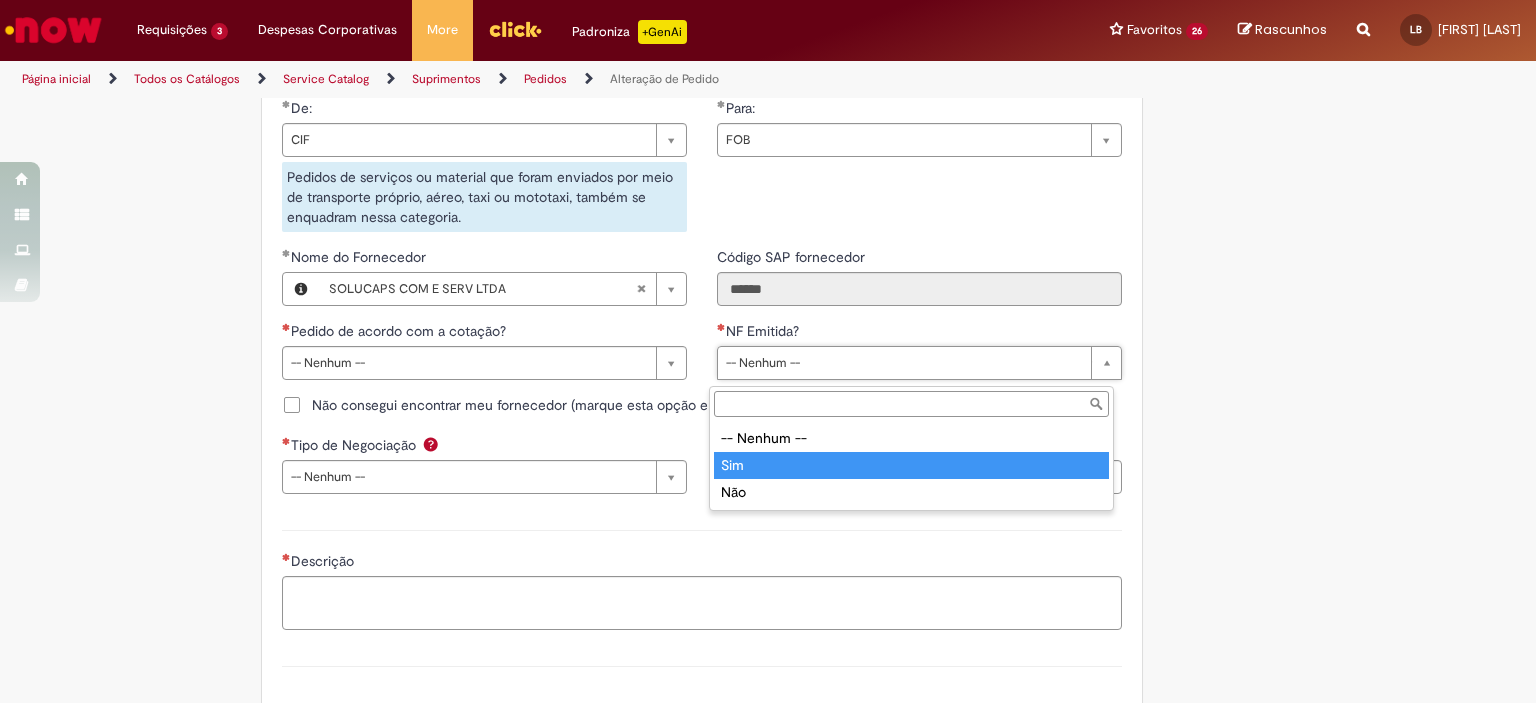 type on "***" 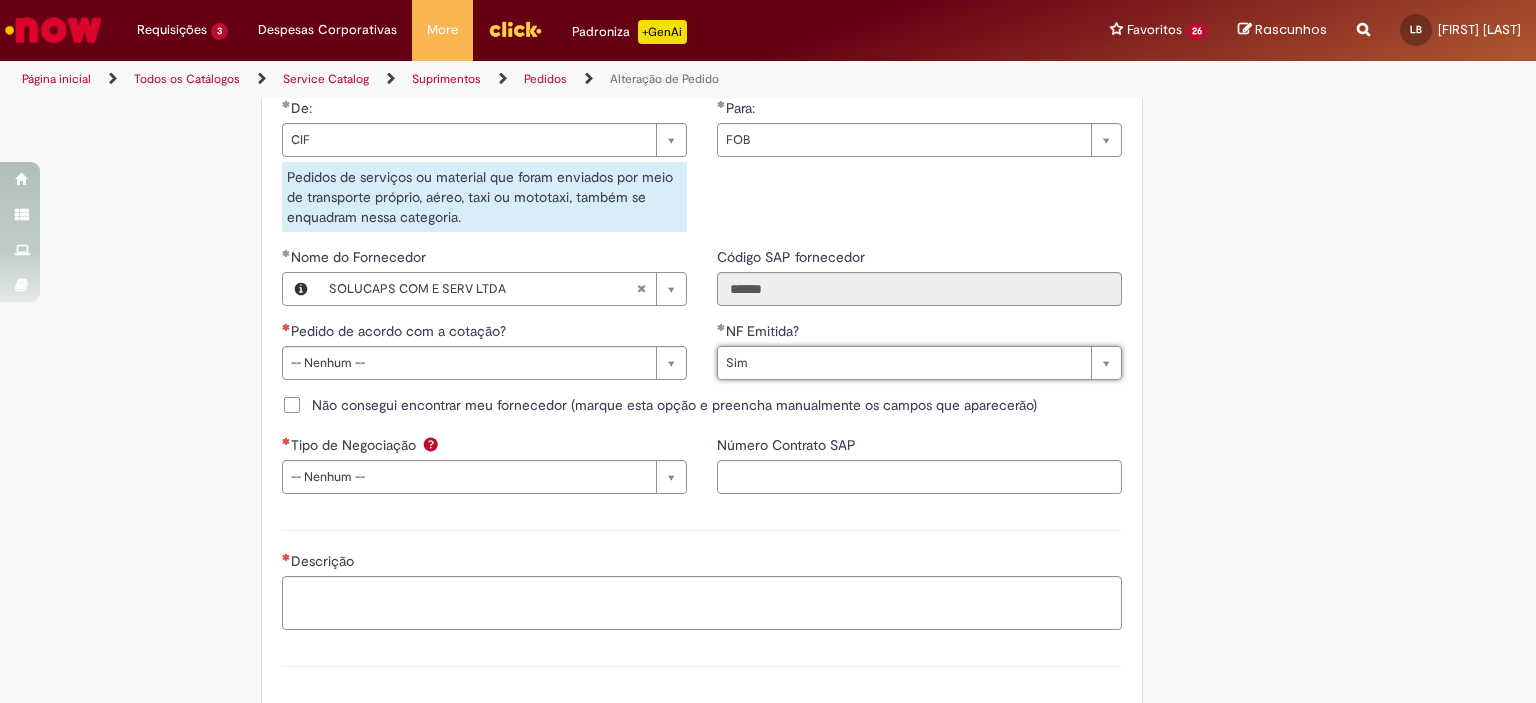 click on "Tire dúvidas com LupiAssist    +GenAI
Oi! Eu sou LupiAssist, uma Inteligência Artificial Generativa em constante aprendizado   Meu conteúdo é monitorado para trazer uma melhor experiência
Dúvidas comuns:
Só mais um instante, estou consultando nossas bases de conhecimento  e escrevendo a melhor resposta pra você!
Title
Lorem ipsum dolor sit amet    Fazer uma nova pergunta
Gerei esta resposta utilizando IA Generativa em conjunto com os nossos padrões. Em caso de divergência, os documentos oficiais prevalecerão.
Saiba mais em:
Ou ligue para:
E aí, te ajudei?
Sim, obrigado!" at bounding box center (768, -394) 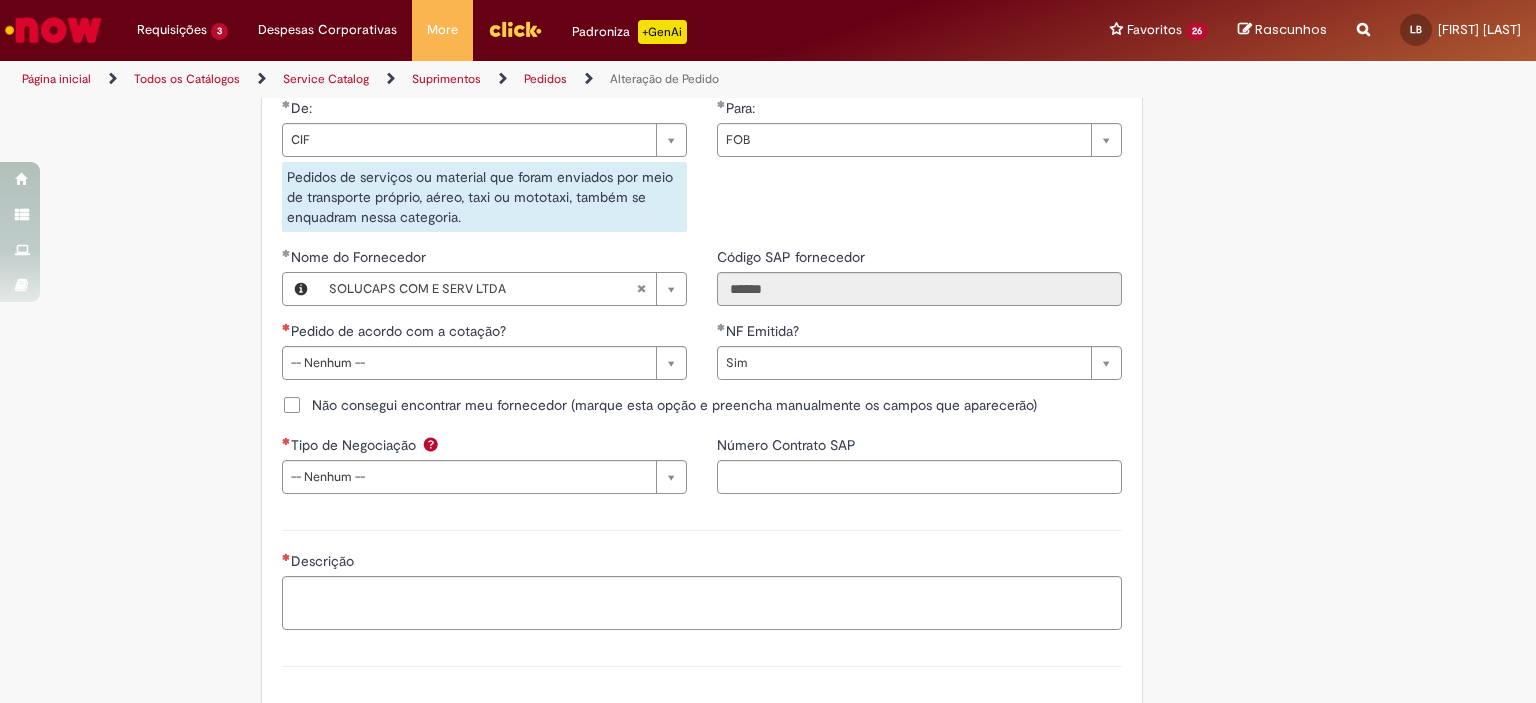 scroll, scrollTop: 1881, scrollLeft: 0, axis: vertical 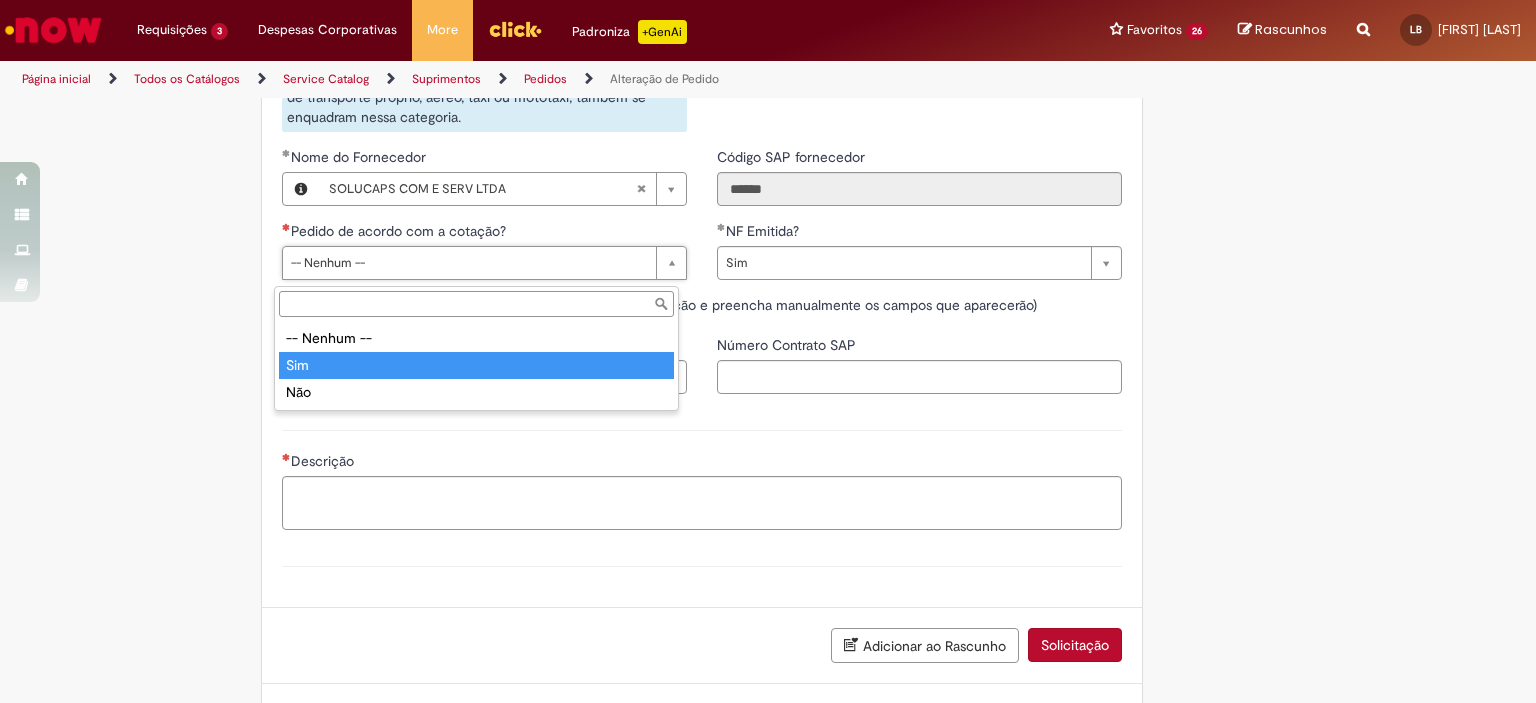 type on "***" 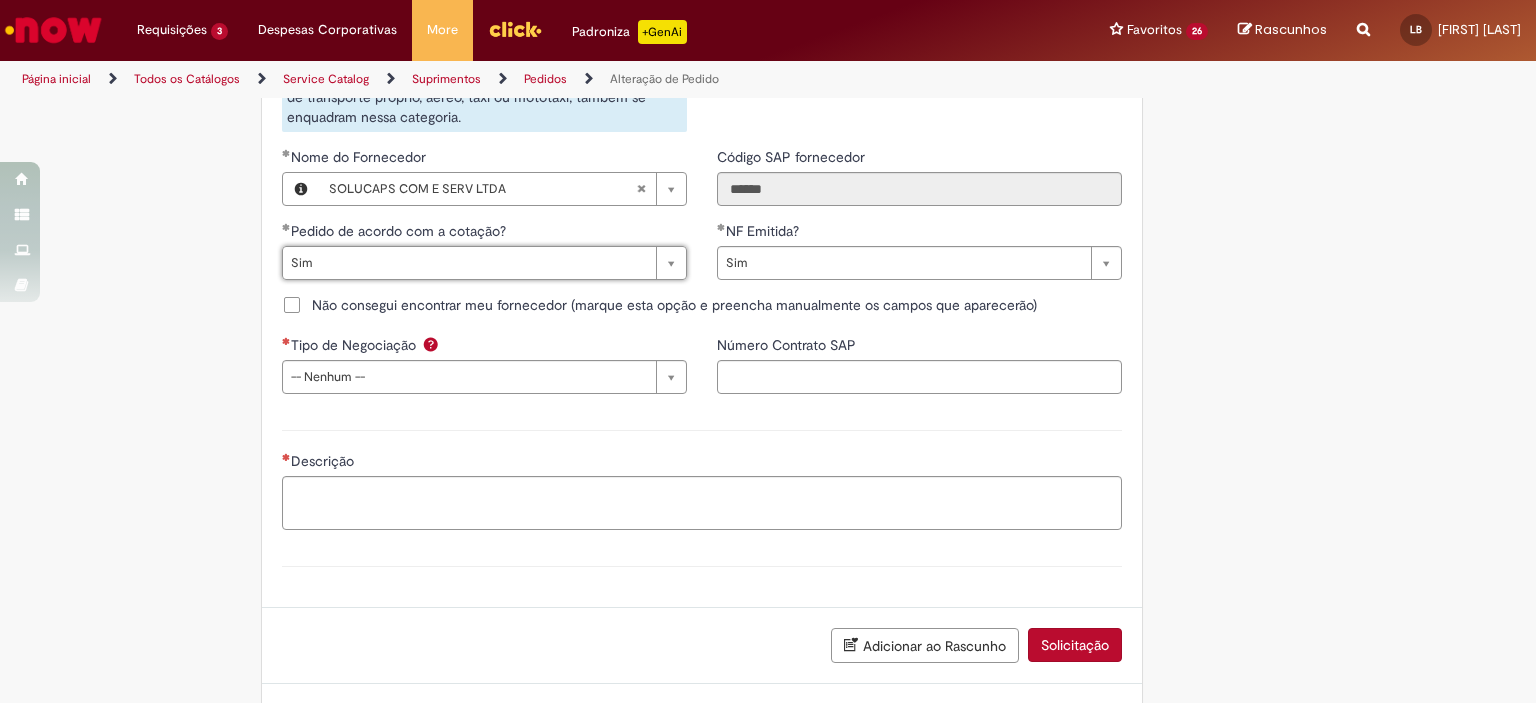 click on "Tire dúvidas com LupiAssist    +GenAI
Oi! Eu sou LupiAssist, uma Inteligência Artificial Generativa em constante aprendizado   Meu conteúdo é monitorado para trazer uma melhor experiência
Dúvidas comuns:
Só mais um instante, estou consultando nossas bases de conhecimento  e escrevendo a melhor resposta pra você!
Title
Lorem ipsum dolor sit amet    Fazer uma nova pergunta
Gerei esta resposta utilizando IA Generativa em conjunto com os nossos padrões. Em caso de divergência, os documentos oficiais prevalecerão.
Saiba mais em:
Ou ligue para:
E aí, te ajudei?
Sim, obrigado!" at bounding box center (768, -494) 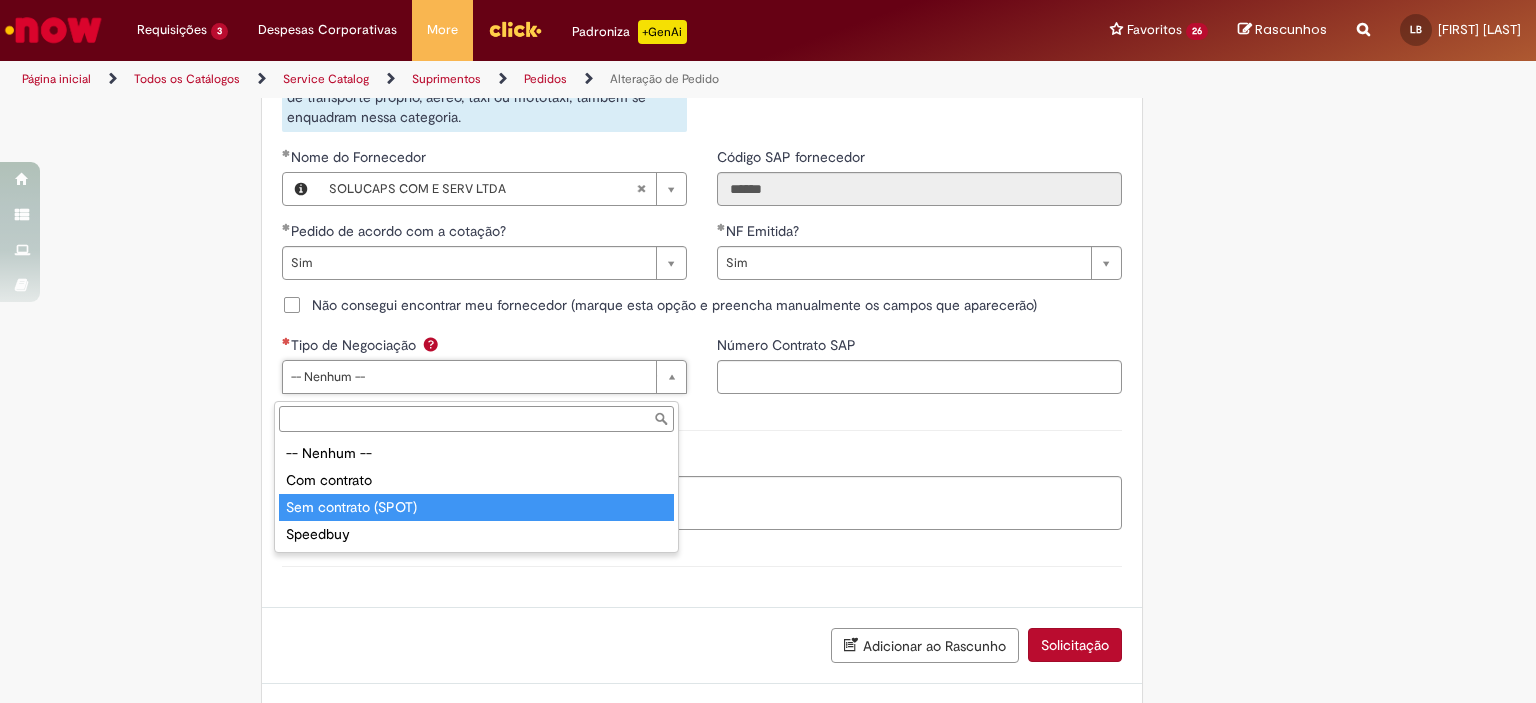type on "**********" 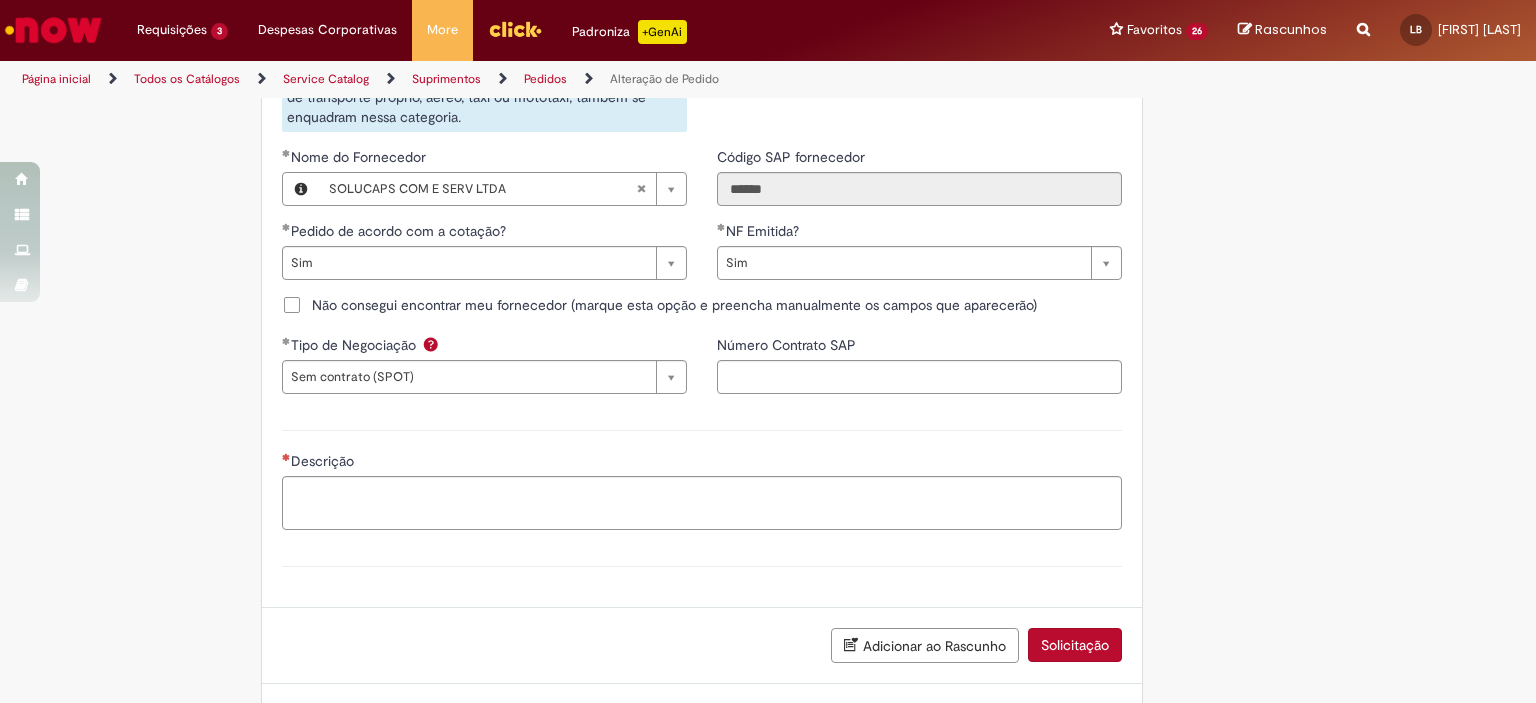click on "Tire dúvidas com LupiAssist    +GenAI
Oi! Eu sou LupiAssist, uma Inteligência Artificial Generativa em constante aprendizado   Meu conteúdo é monitorado para trazer uma melhor experiência
Dúvidas comuns:
Só mais um instante, estou consultando nossas bases de conhecimento  e escrevendo a melhor resposta pra você!
Title
Lorem ipsum dolor sit amet    Fazer uma nova pergunta
Gerei esta resposta utilizando IA Generativa em conjunto com os nossos padrões. Em caso de divergência, os documentos oficiais prevalecerão.
Saiba mais em:
Ou ligue para:
E aí, te ajudei?
Sim, obrigado!" at bounding box center [768, -494] 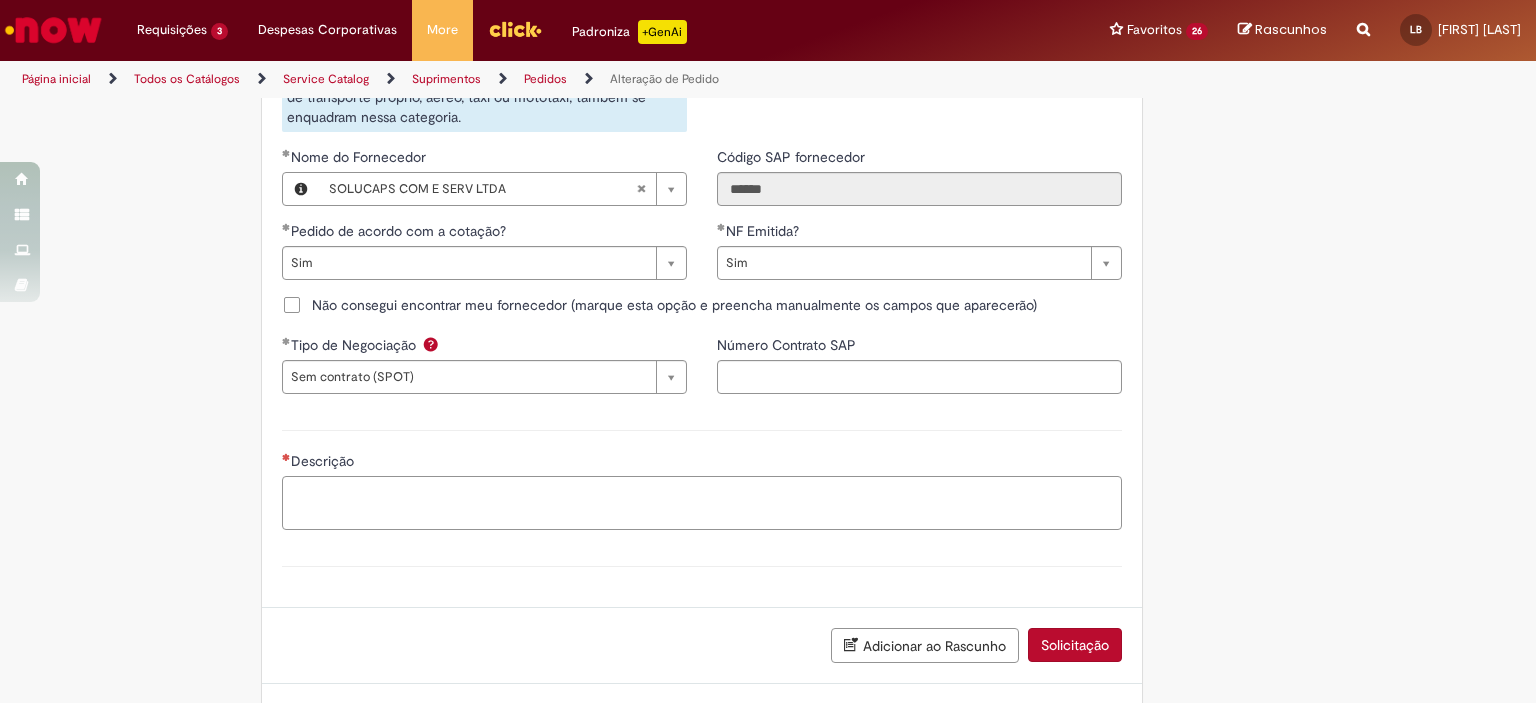 click on "Descrição" at bounding box center (702, 503) 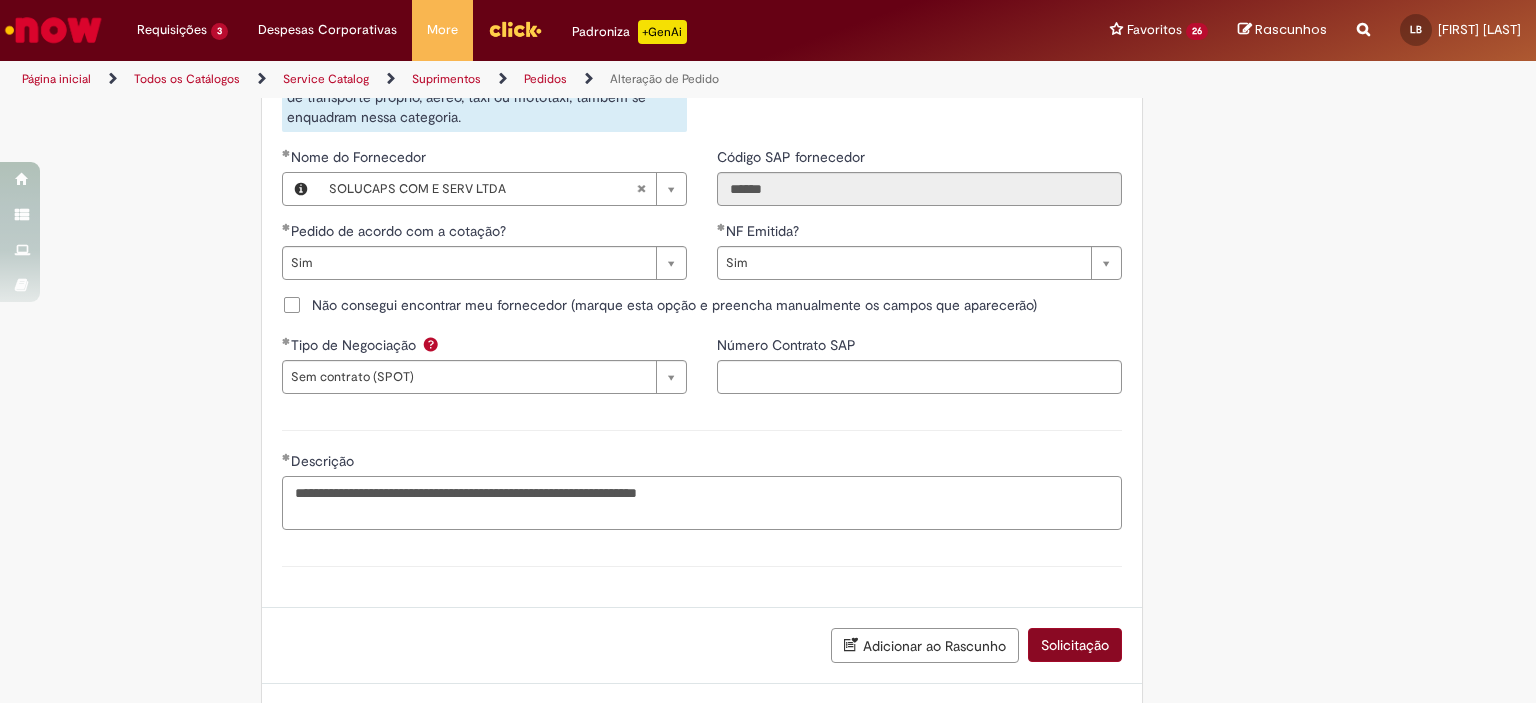 type on "**********" 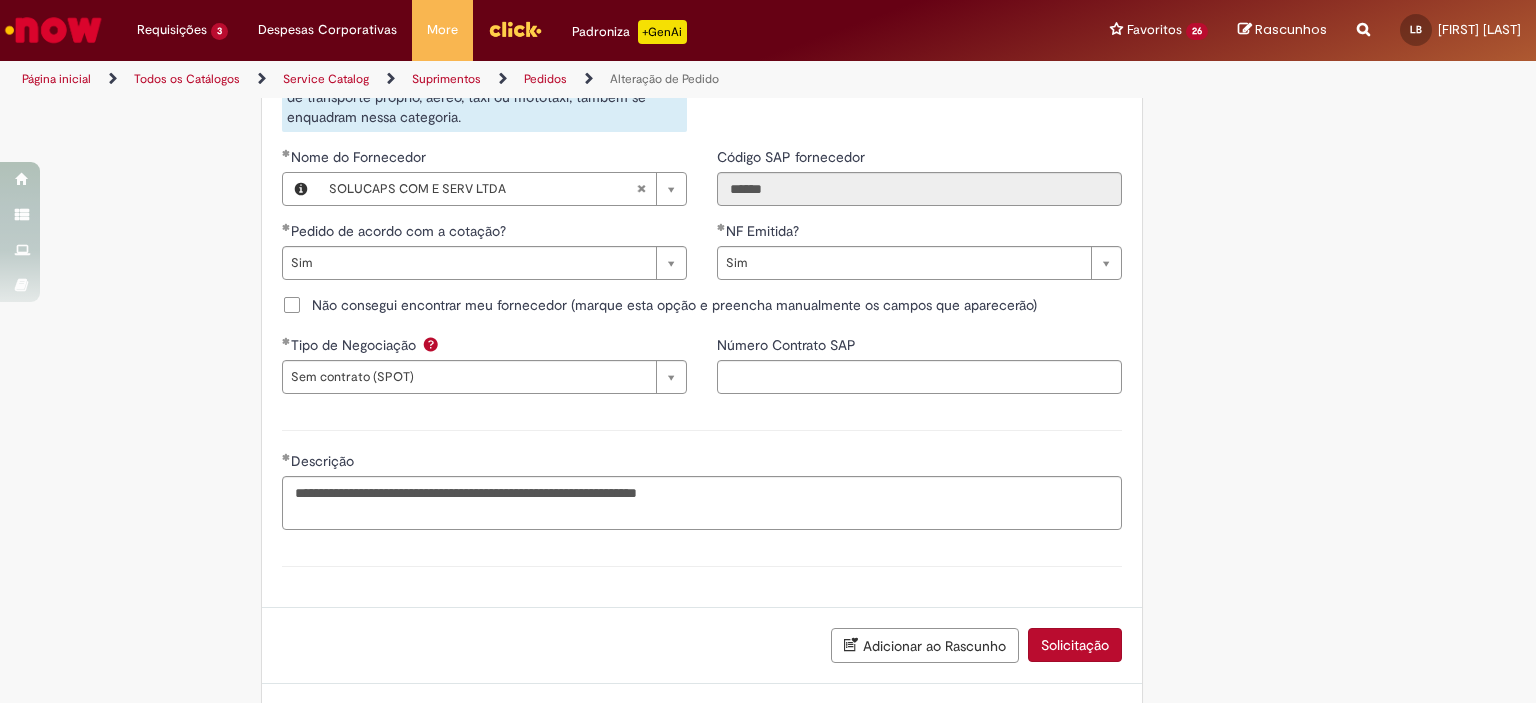 click on "Solicitação" at bounding box center (1075, 645) 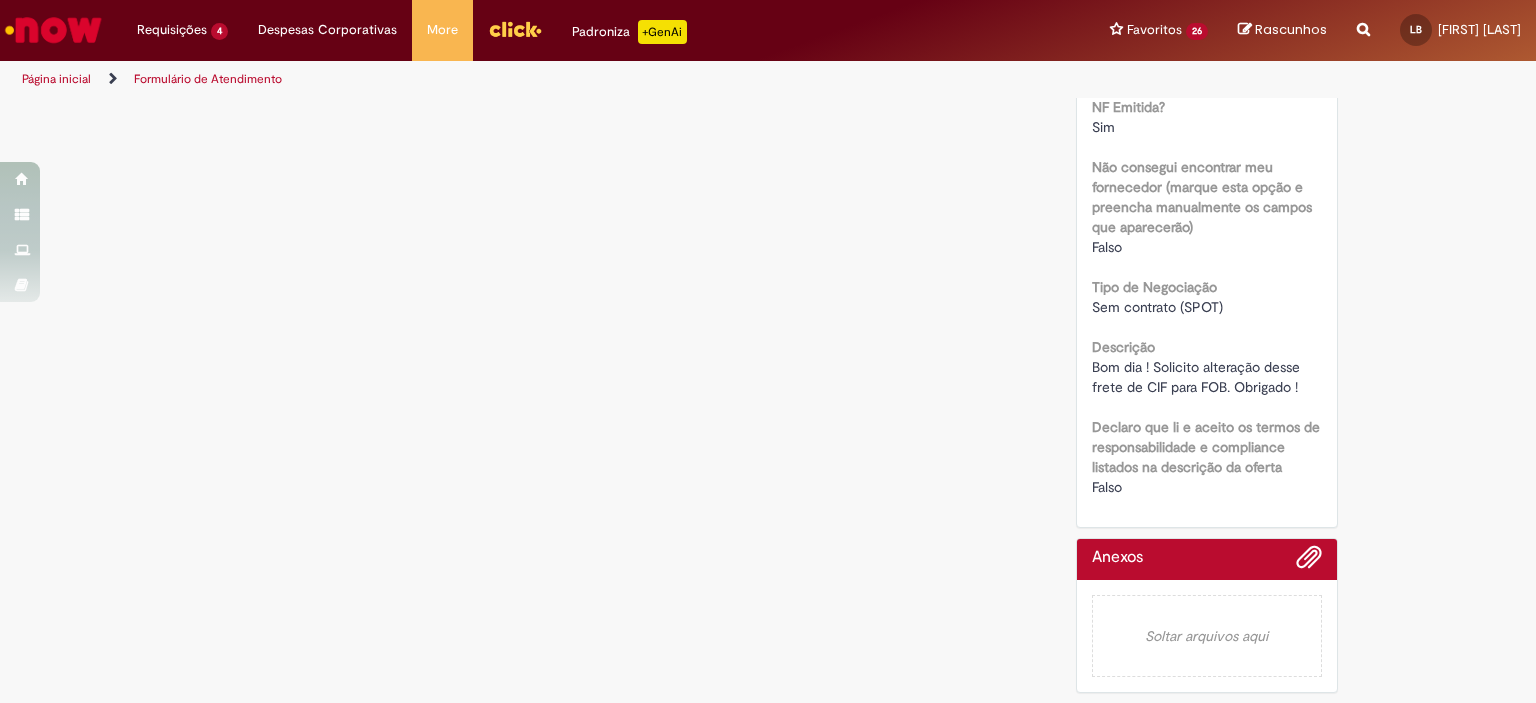 scroll, scrollTop: 0, scrollLeft: 0, axis: both 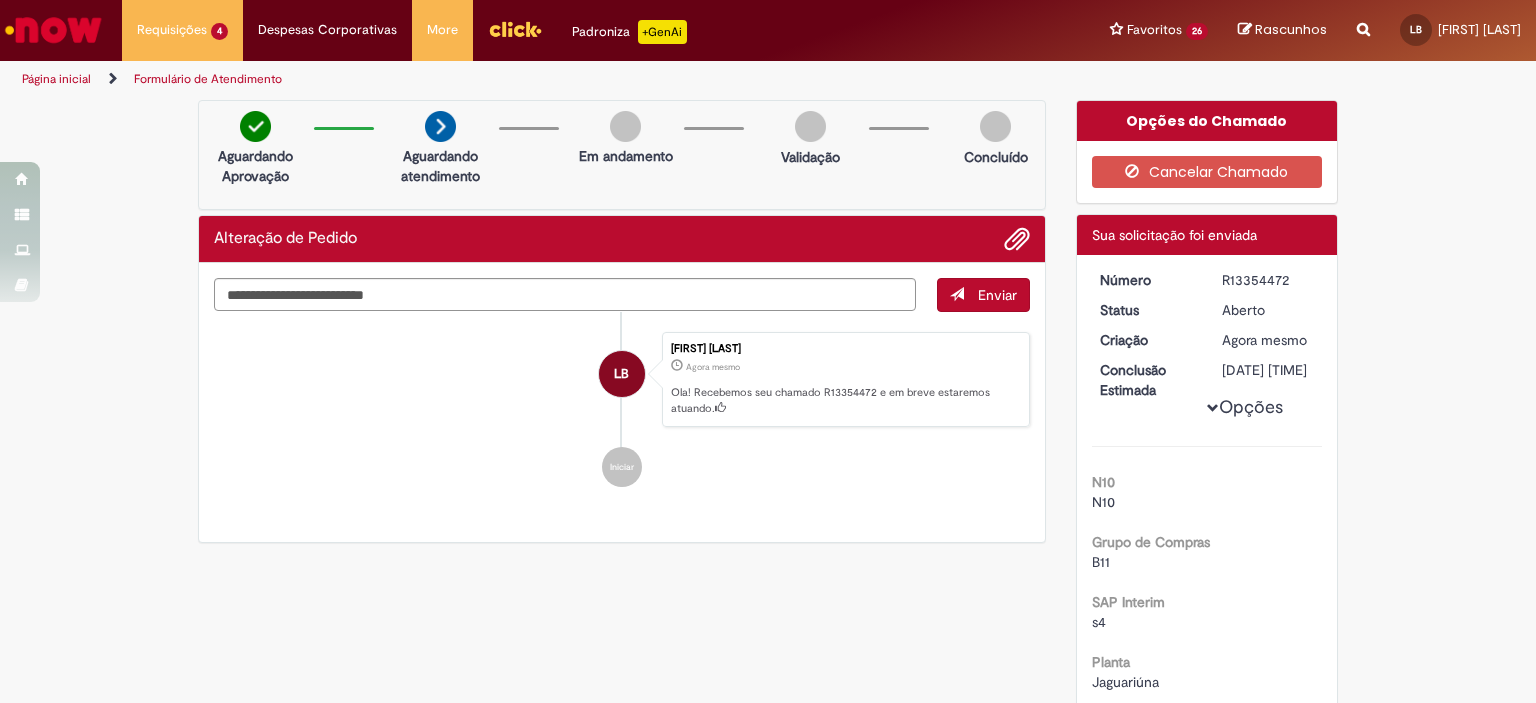click on "Ola! Recebemos seu chamado R13354472 e em breve estaremos atuando." at bounding box center [845, 400] 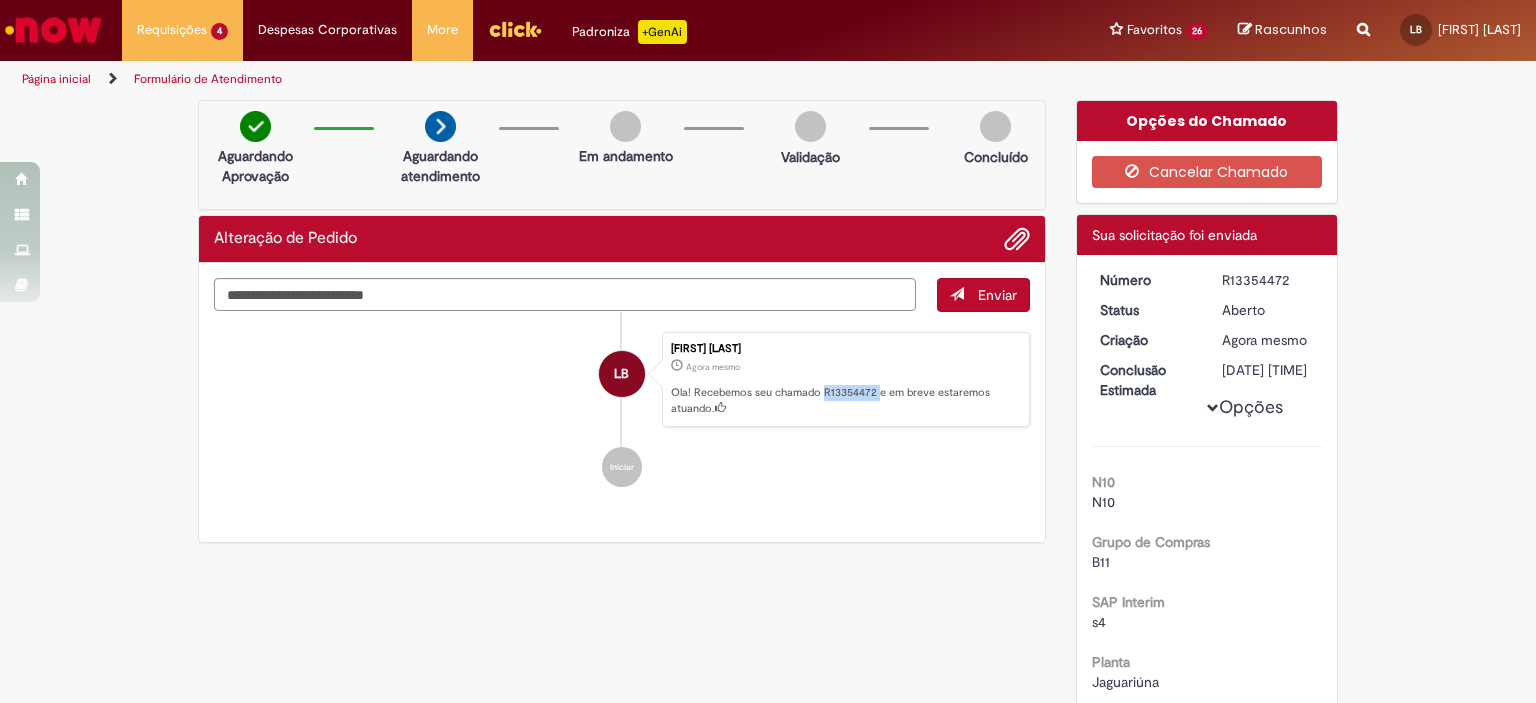 click on "Ola! Recebemos seu chamado R13354472 e em breve estaremos atuando." at bounding box center [845, 400] 